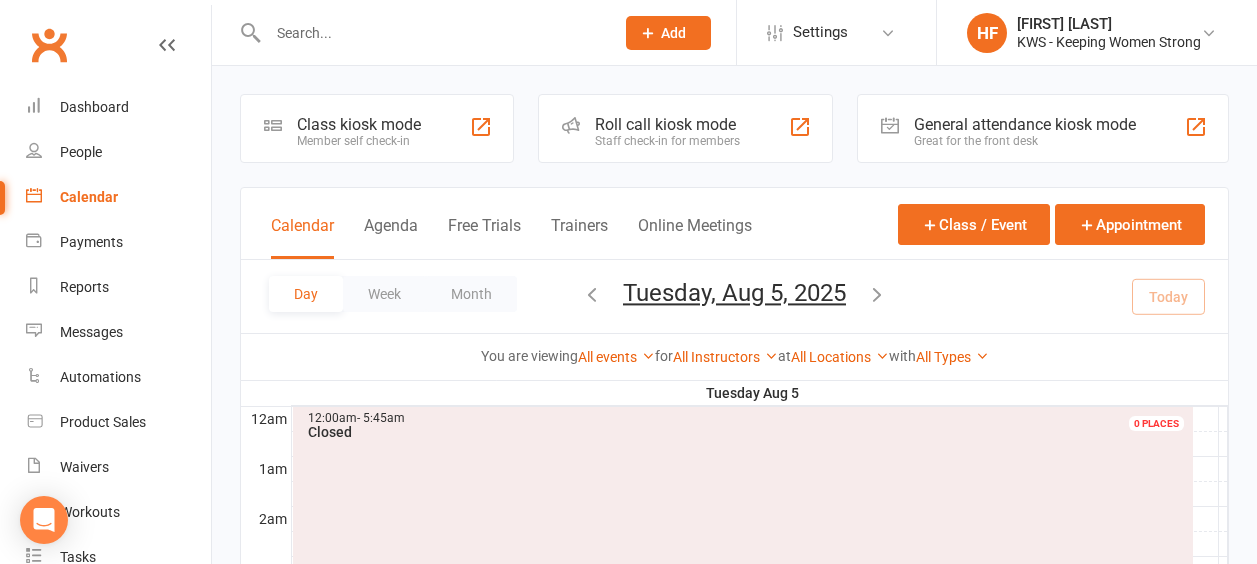 scroll, scrollTop: 900, scrollLeft: 0, axis: vertical 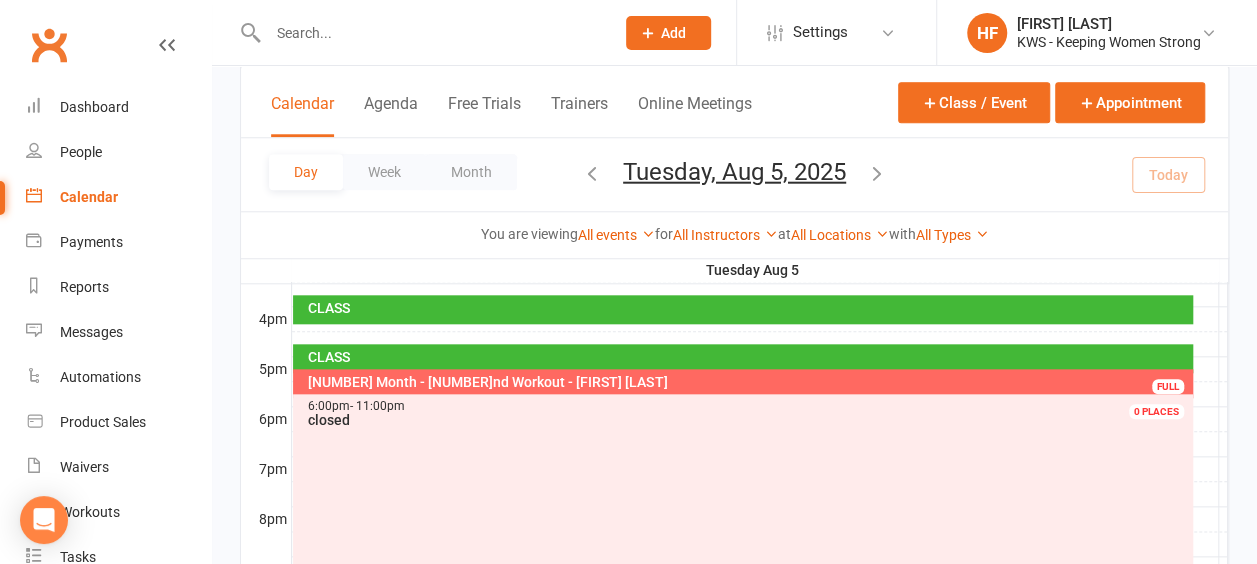 click at bounding box center [431, 33] 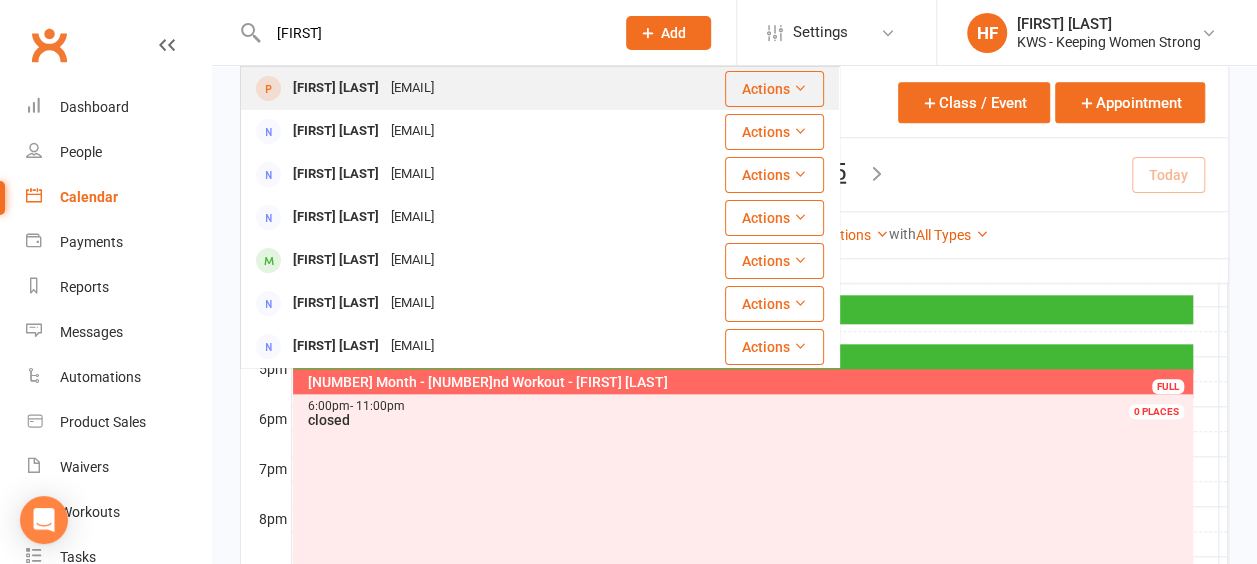 type on "[FIRST]" 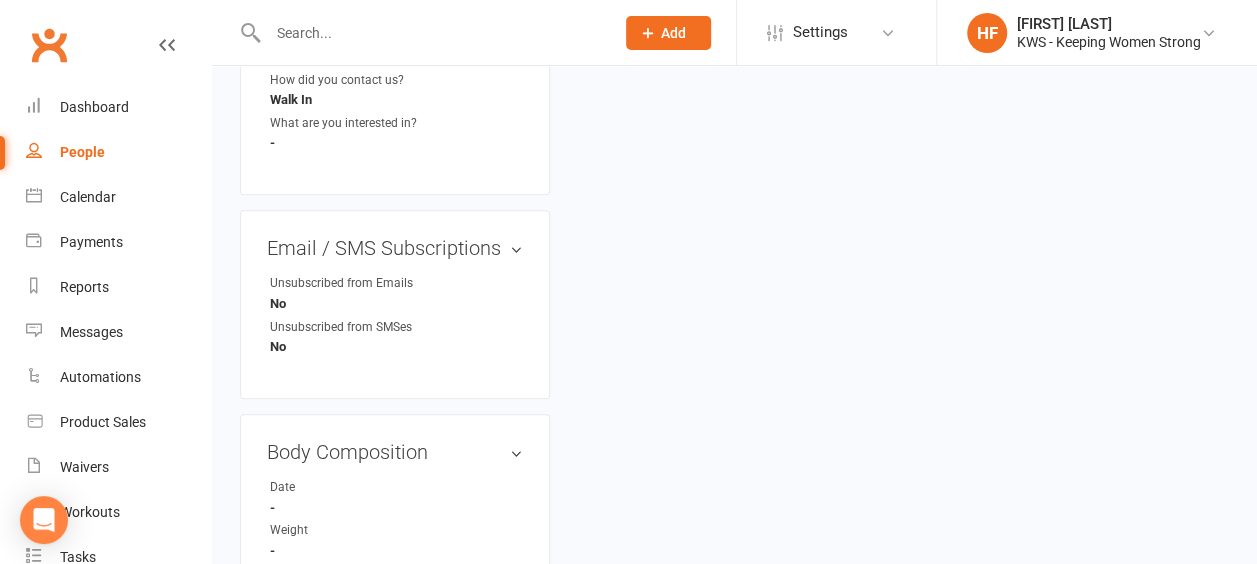 scroll, scrollTop: 0, scrollLeft: 0, axis: both 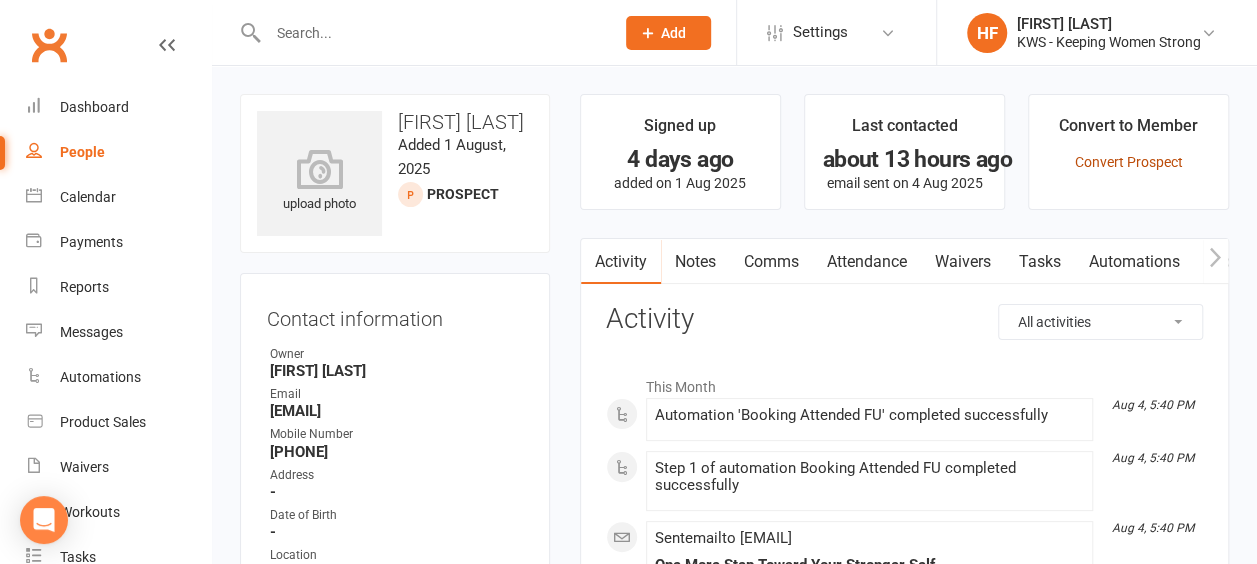 click on "Convert Prospect" at bounding box center (1128, 162) 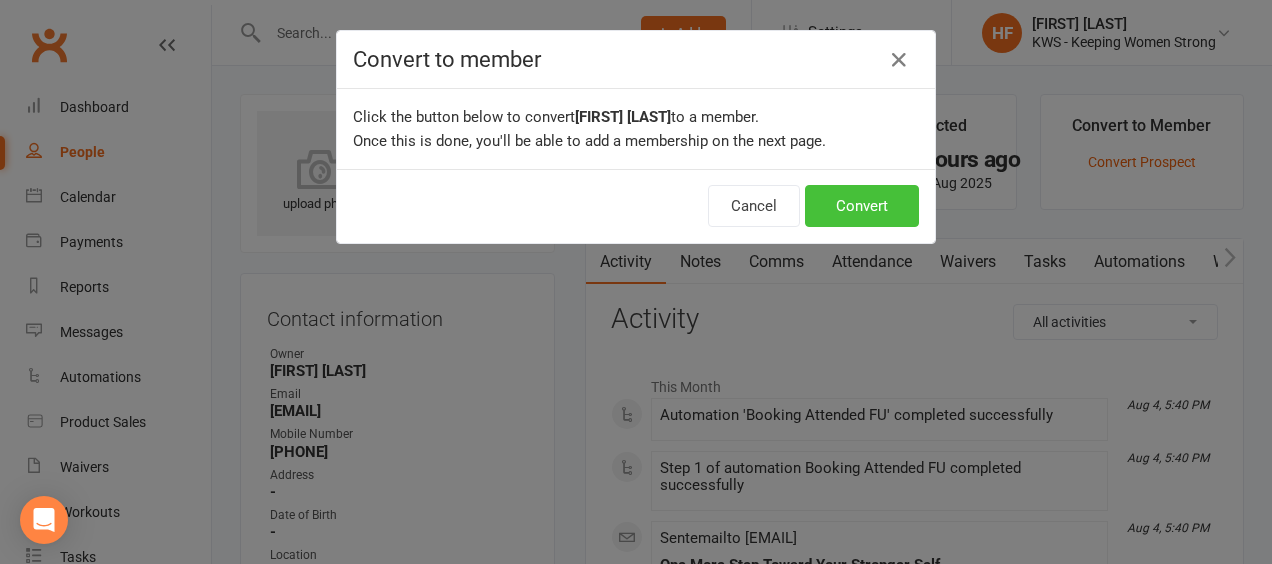 click on "Convert" at bounding box center (862, 206) 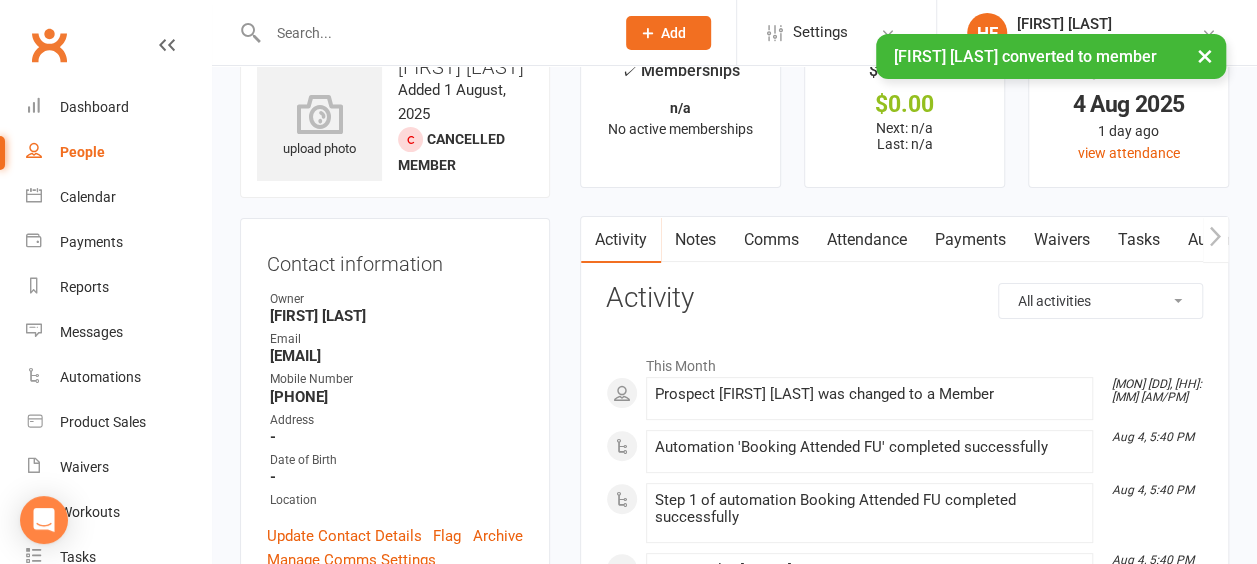 scroll, scrollTop: 100, scrollLeft: 0, axis: vertical 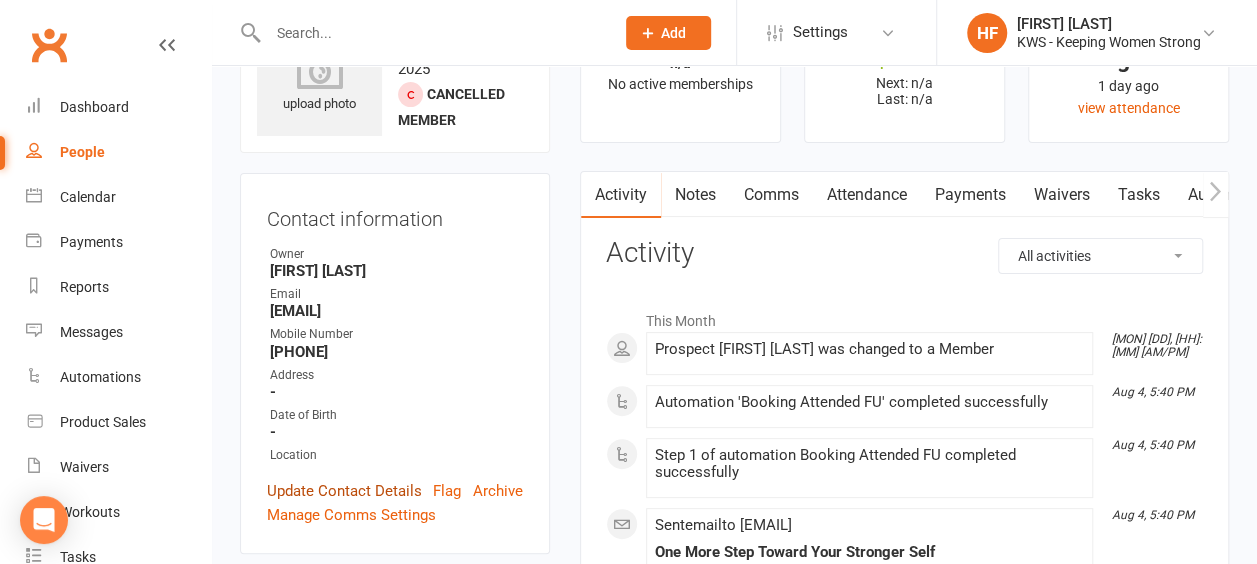 click on "Update Contact Details" at bounding box center [344, 491] 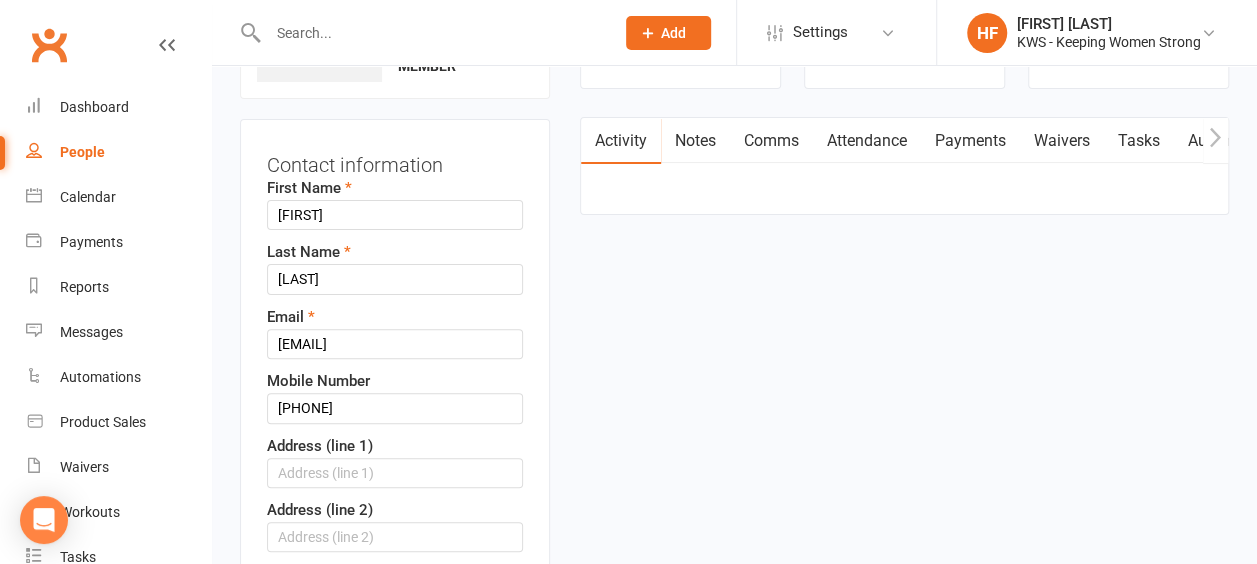 scroll, scrollTop: 294, scrollLeft: 0, axis: vertical 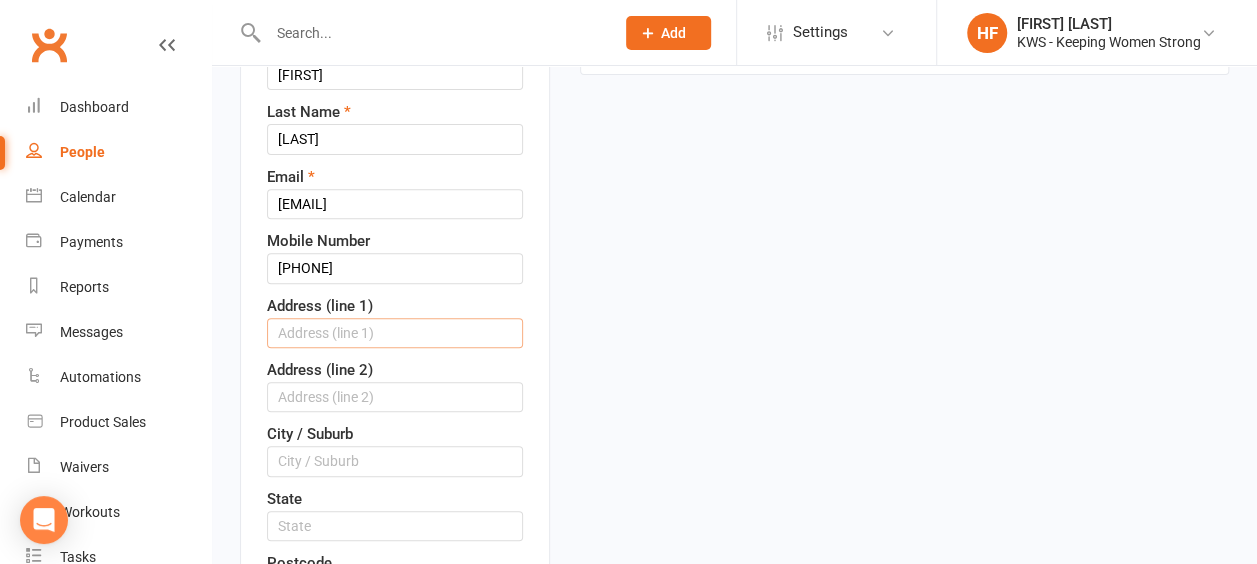 click at bounding box center [395, 333] 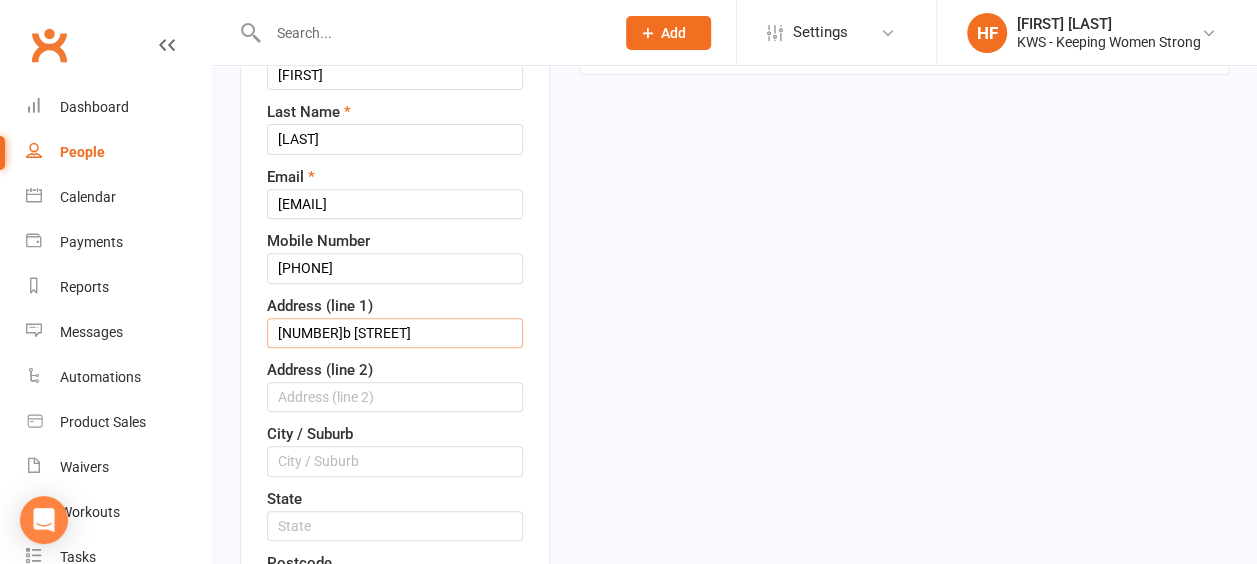 type on "[NUMBER]b [STREET]" 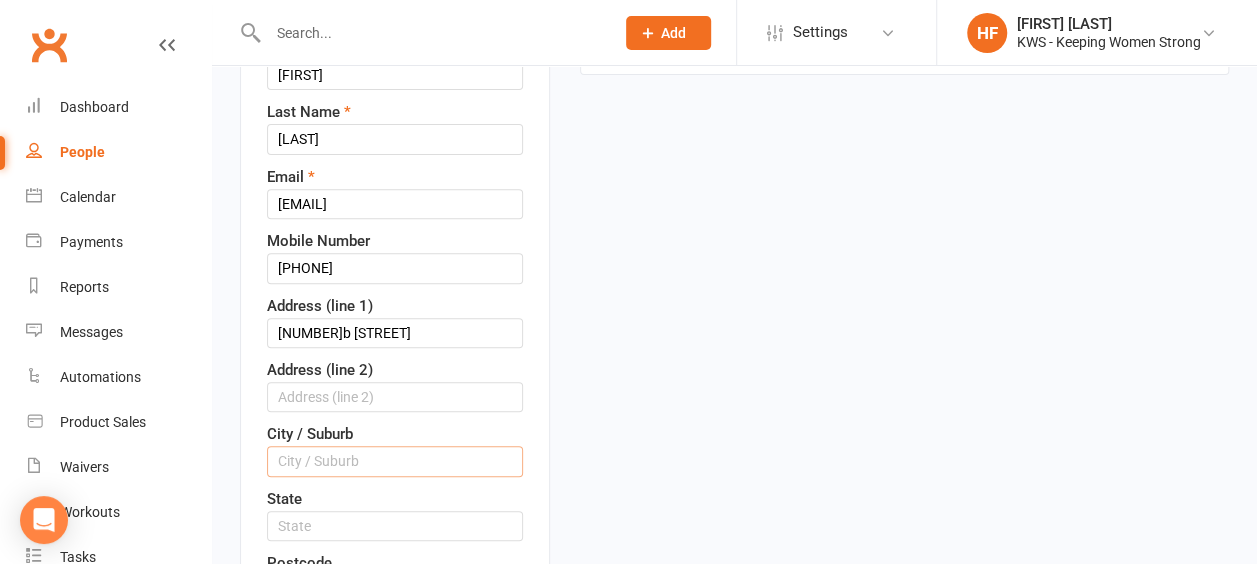 click at bounding box center [395, 461] 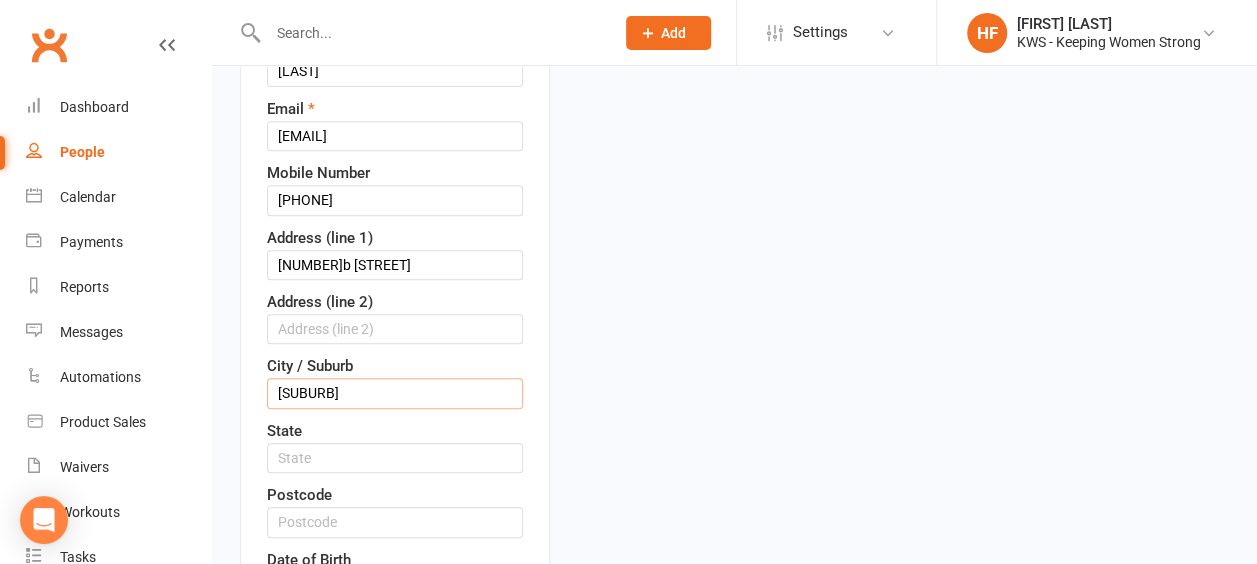 scroll, scrollTop: 394, scrollLeft: 0, axis: vertical 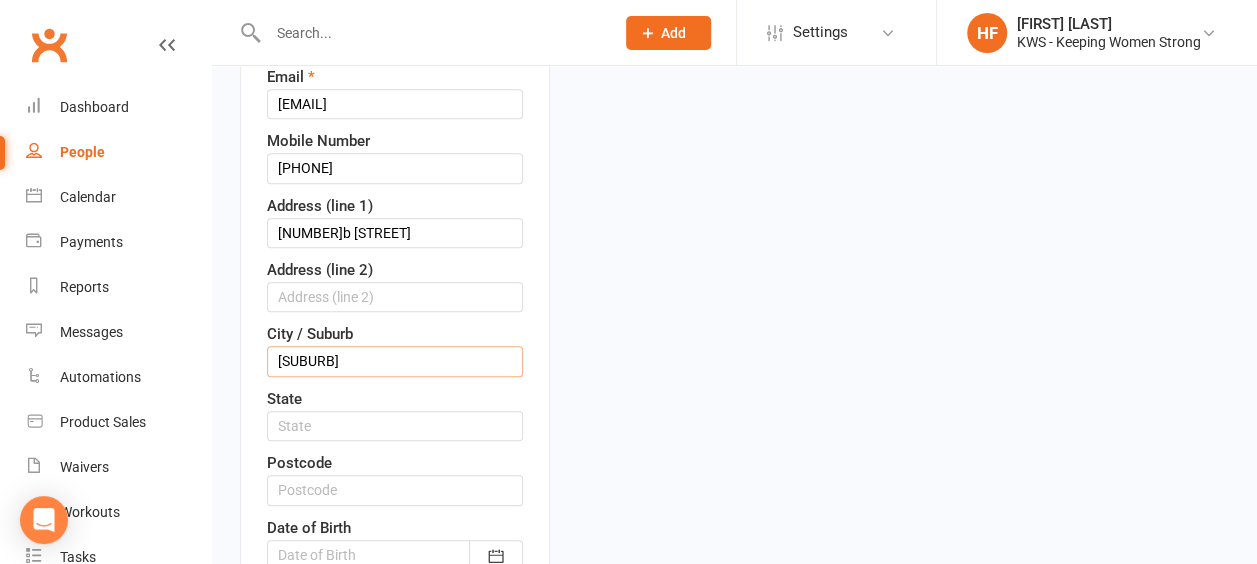 type on "[SUBURB]" 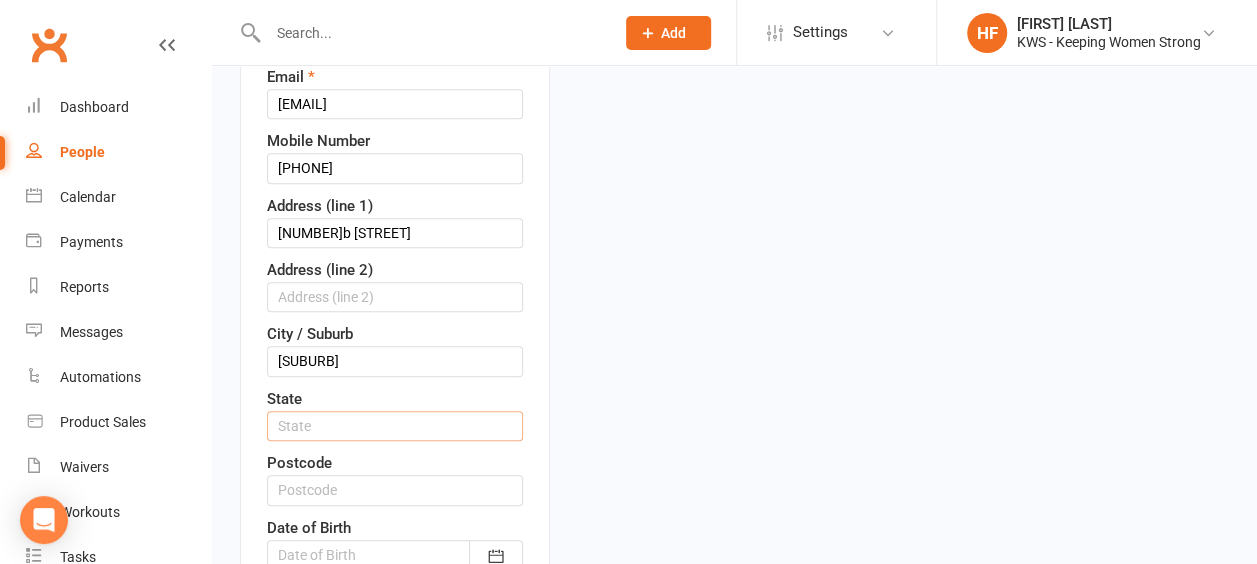 click at bounding box center [395, 426] 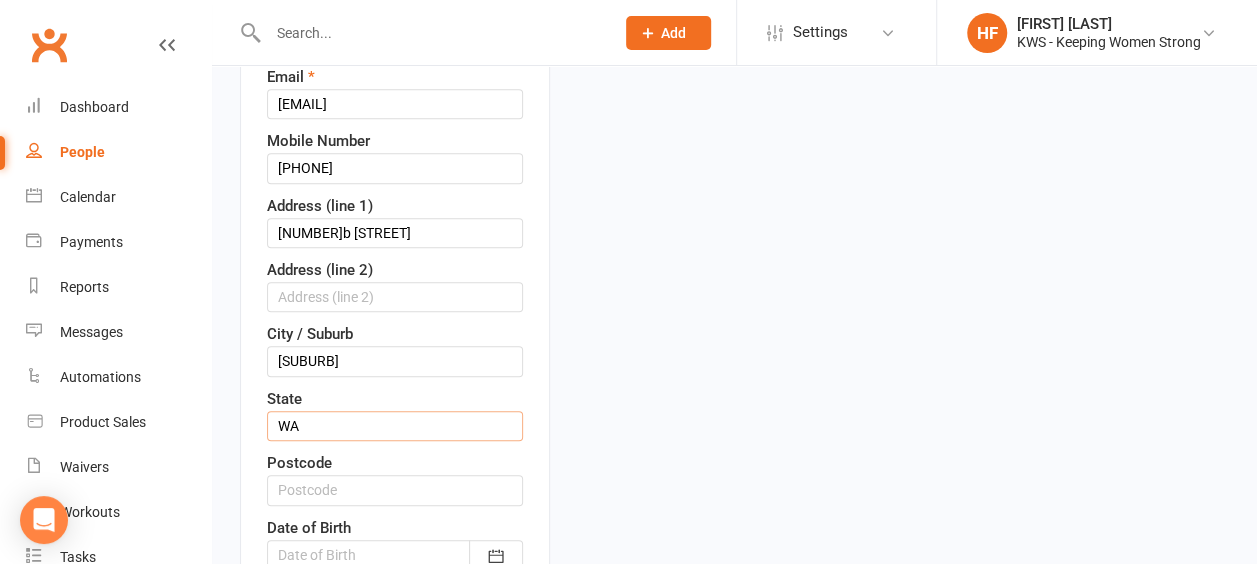type on "WA" 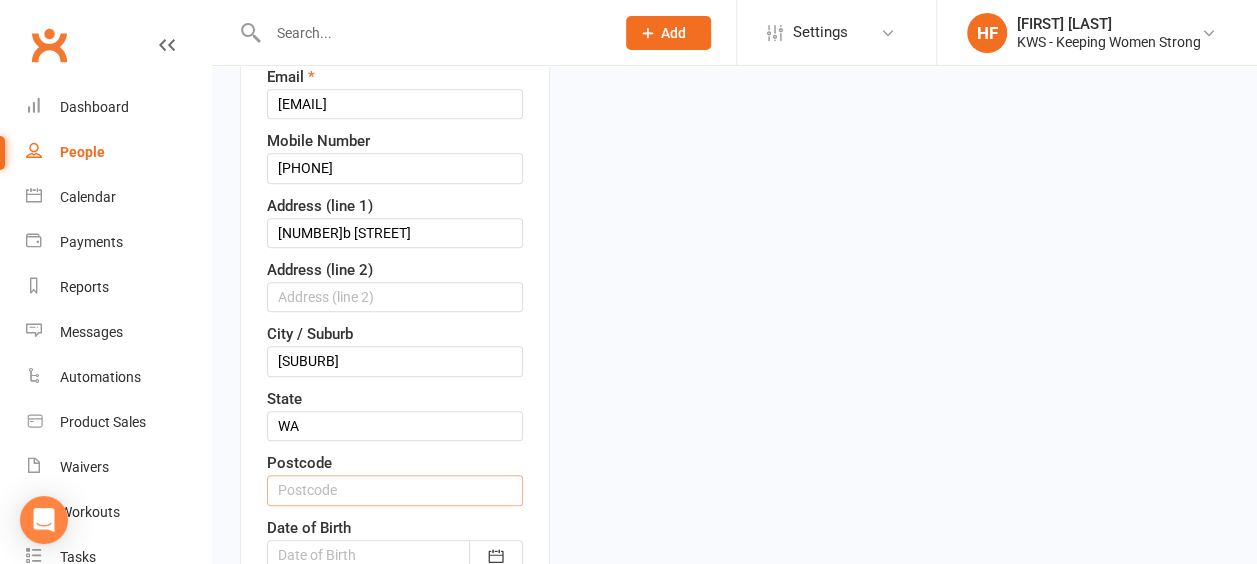 click at bounding box center [395, 490] 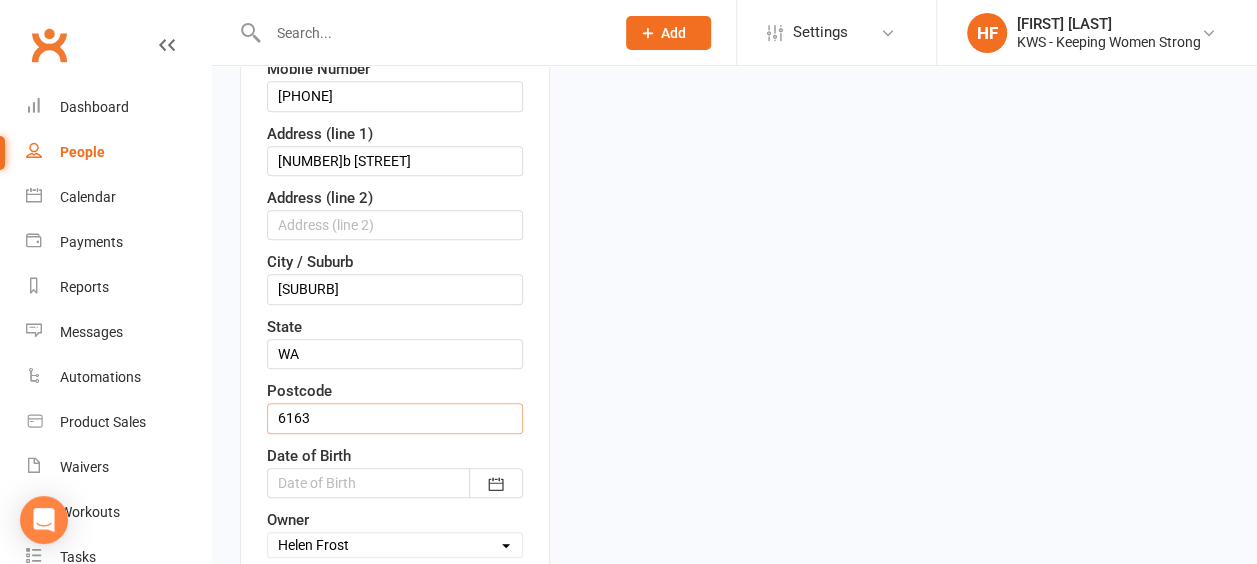 scroll, scrollTop: 494, scrollLeft: 0, axis: vertical 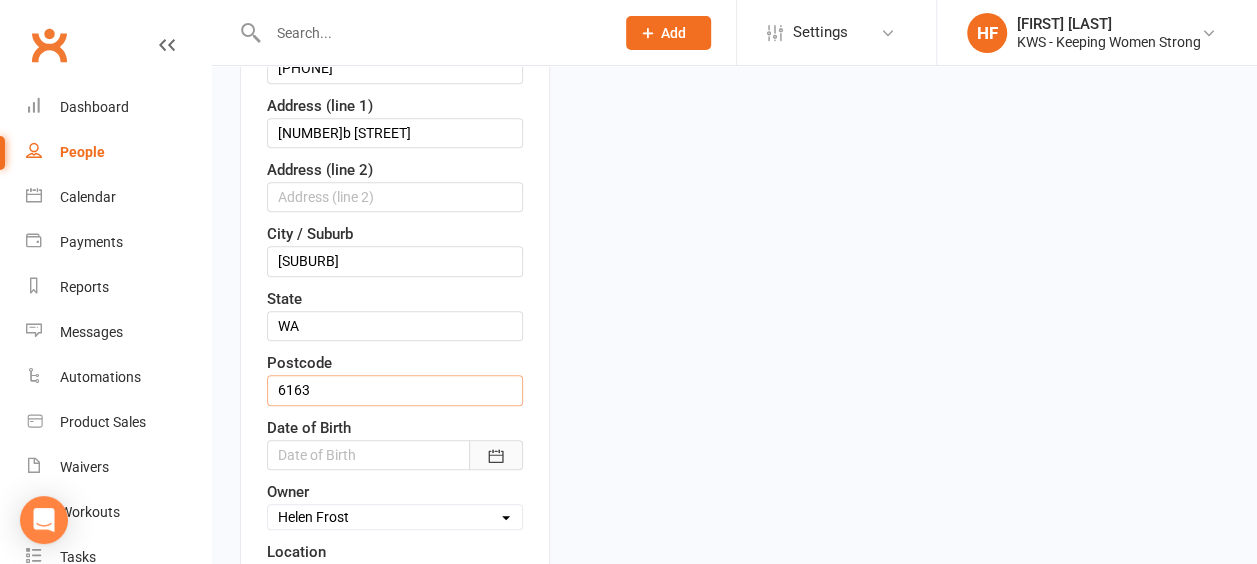 type on "6163" 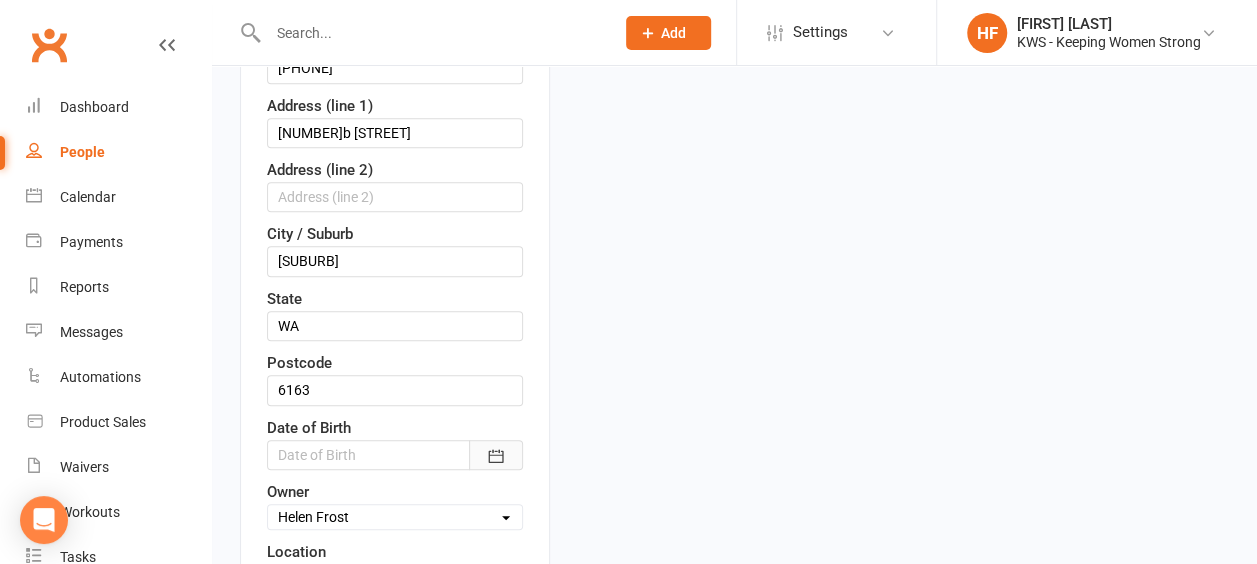 click 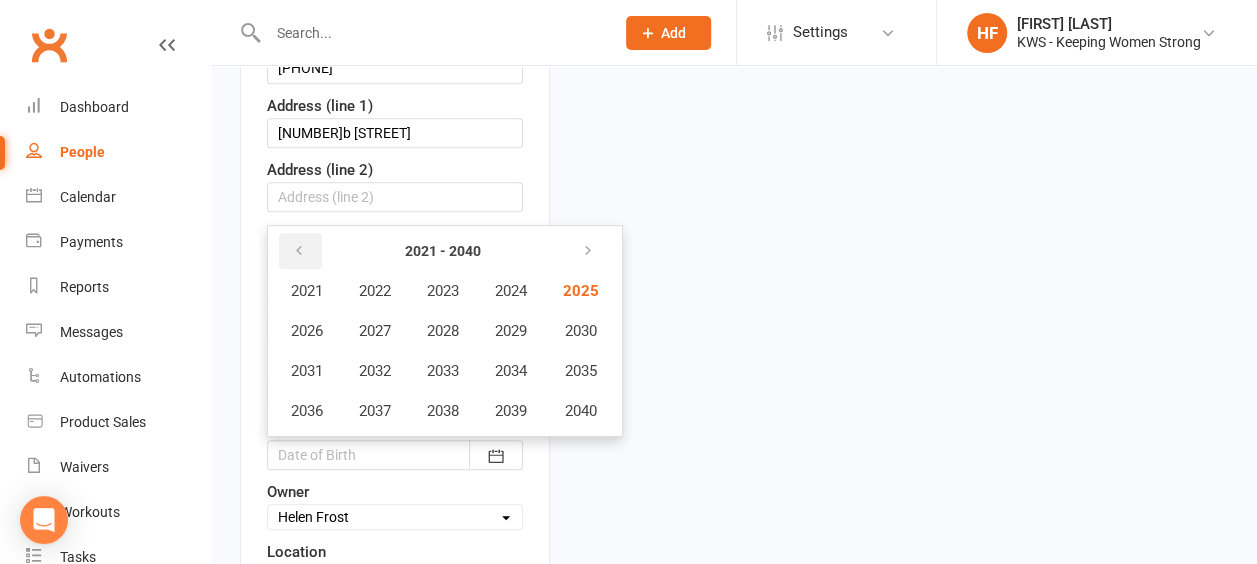 click at bounding box center (300, 251) 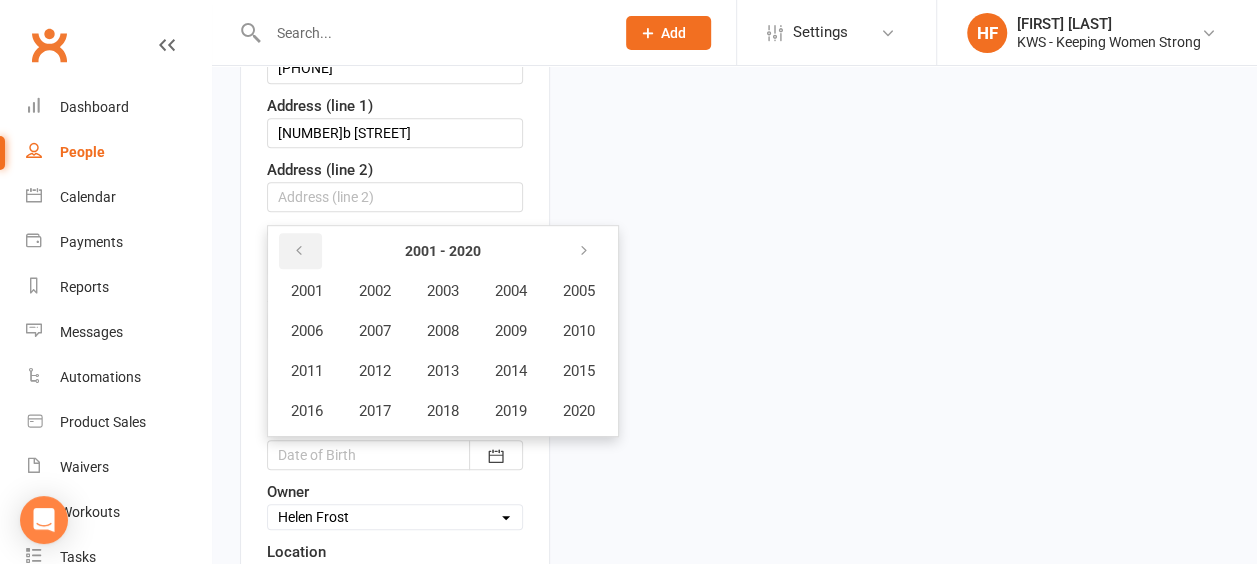 click at bounding box center [300, 251] 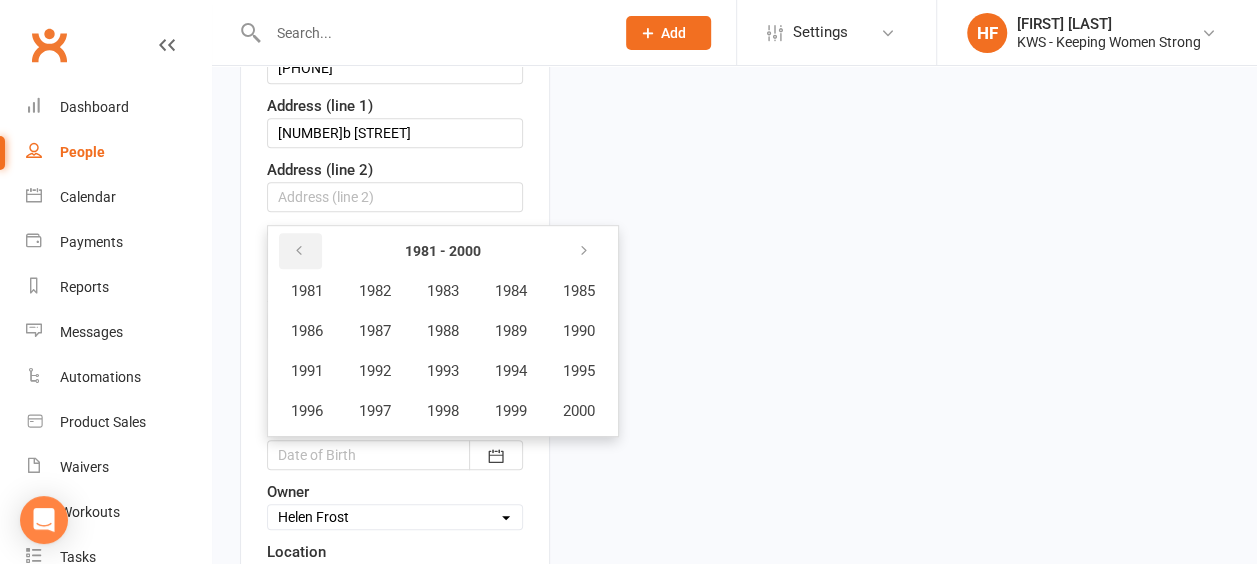 click at bounding box center [300, 251] 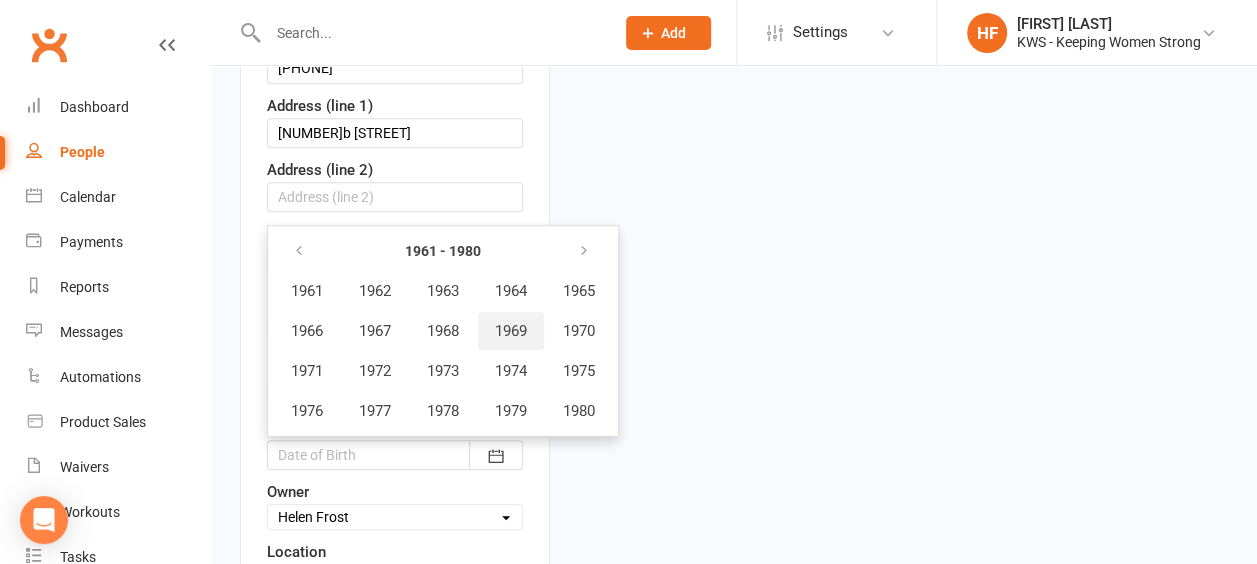 click on "1969" at bounding box center [511, 331] 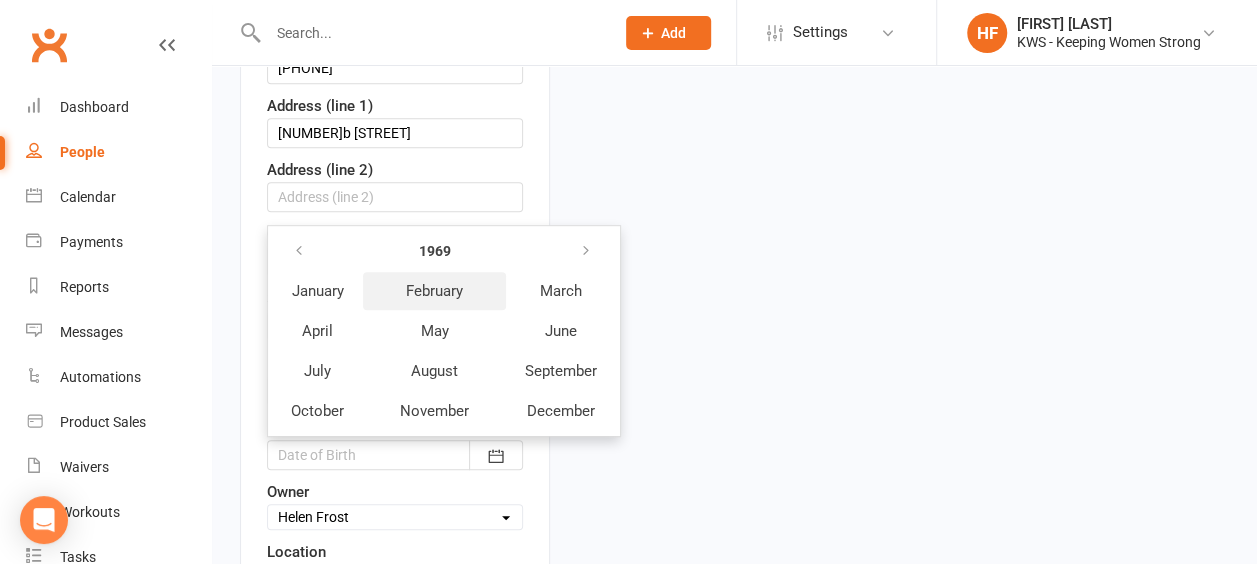 click on "February" at bounding box center [434, 291] 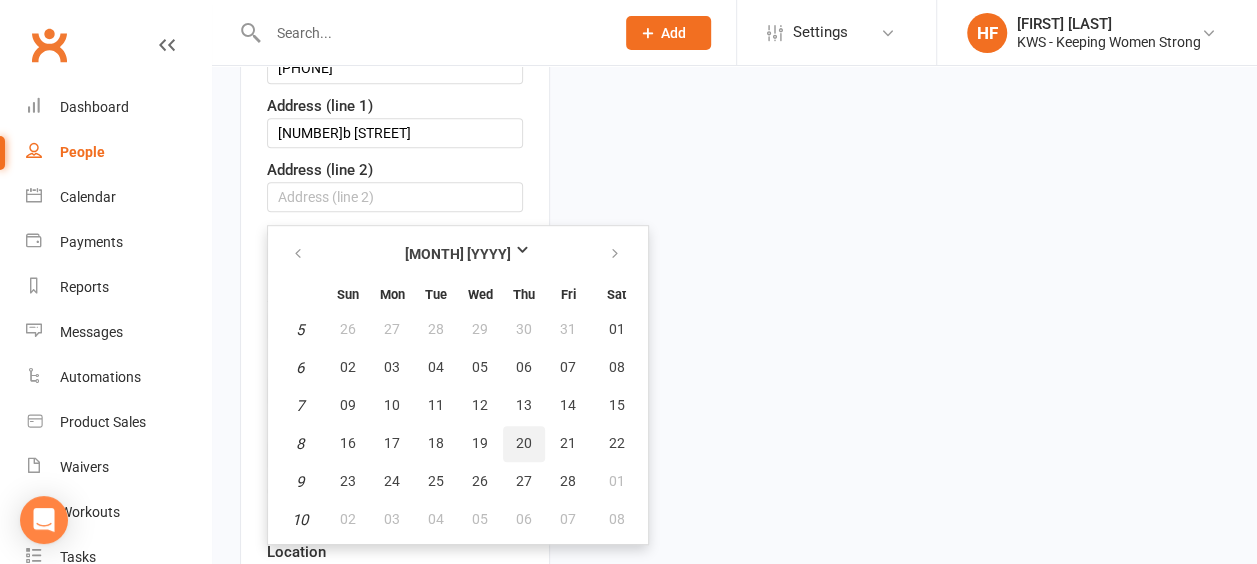 click on "20" at bounding box center [524, 443] 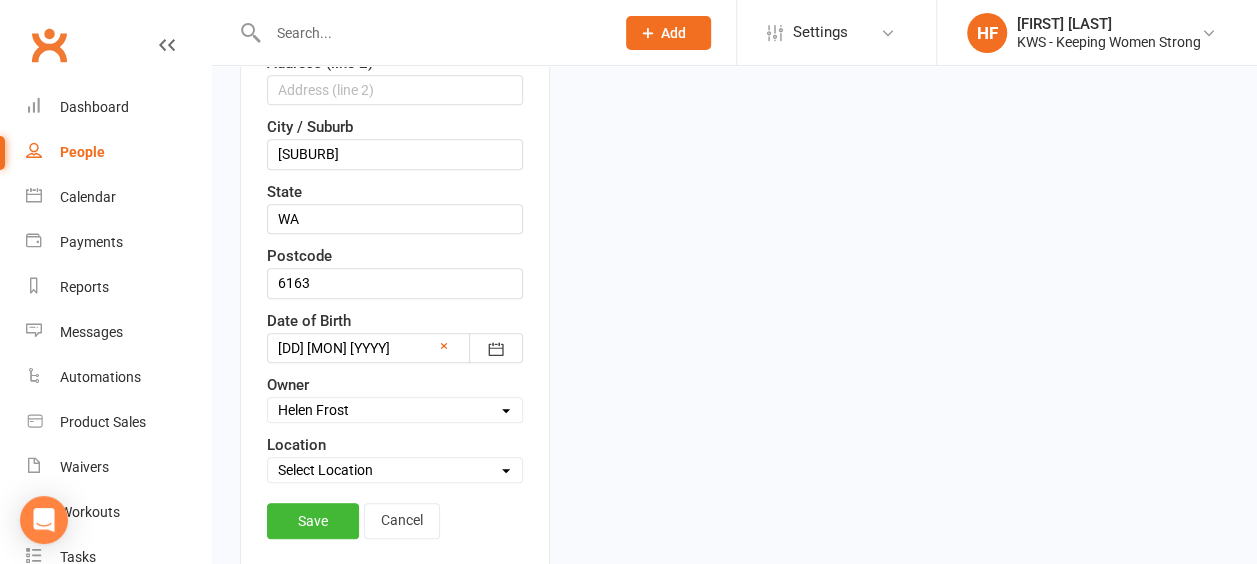 scroll, scrollTop: 594, scrollLeft: 0, axis: vertical 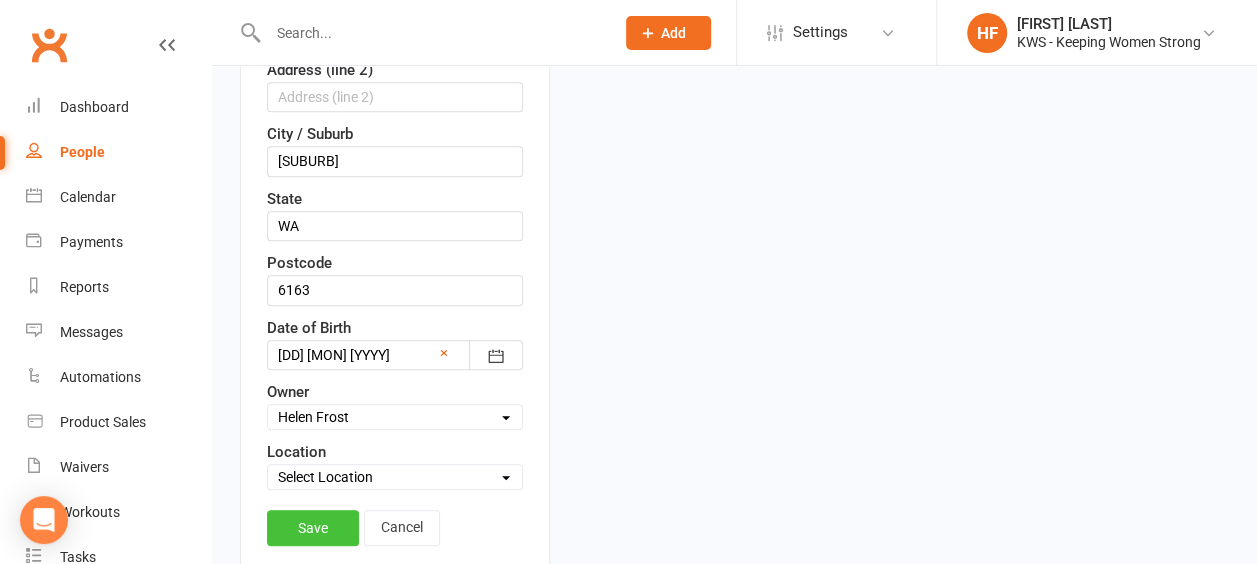 click on "Save" at bounding box center (313, 528) 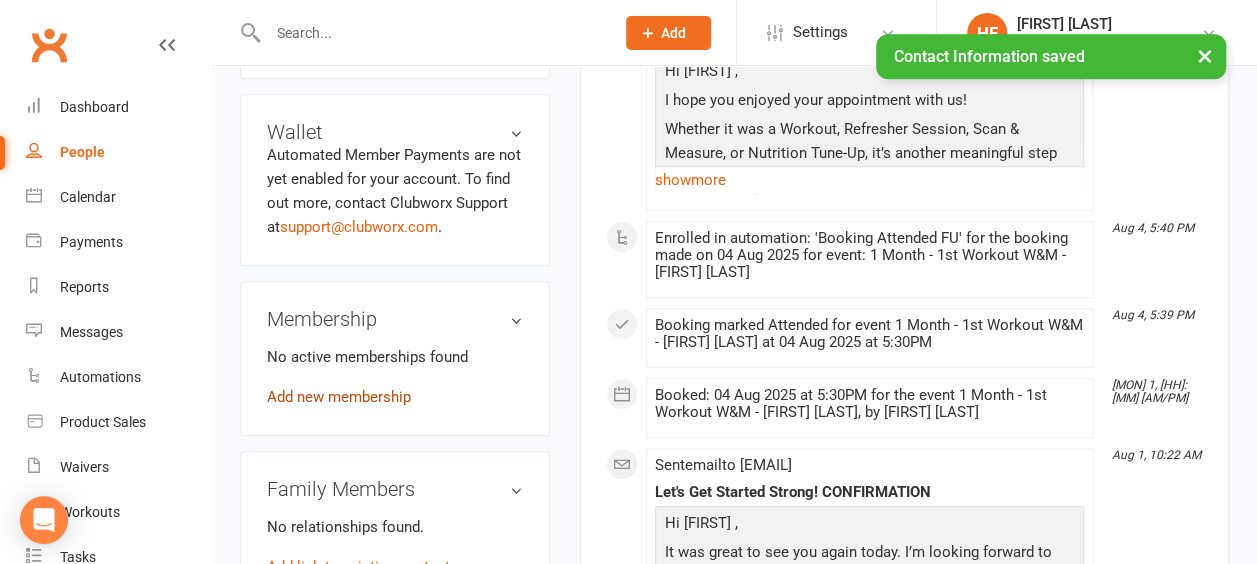 click on "Add new membership" at bounding box center (339, 397) 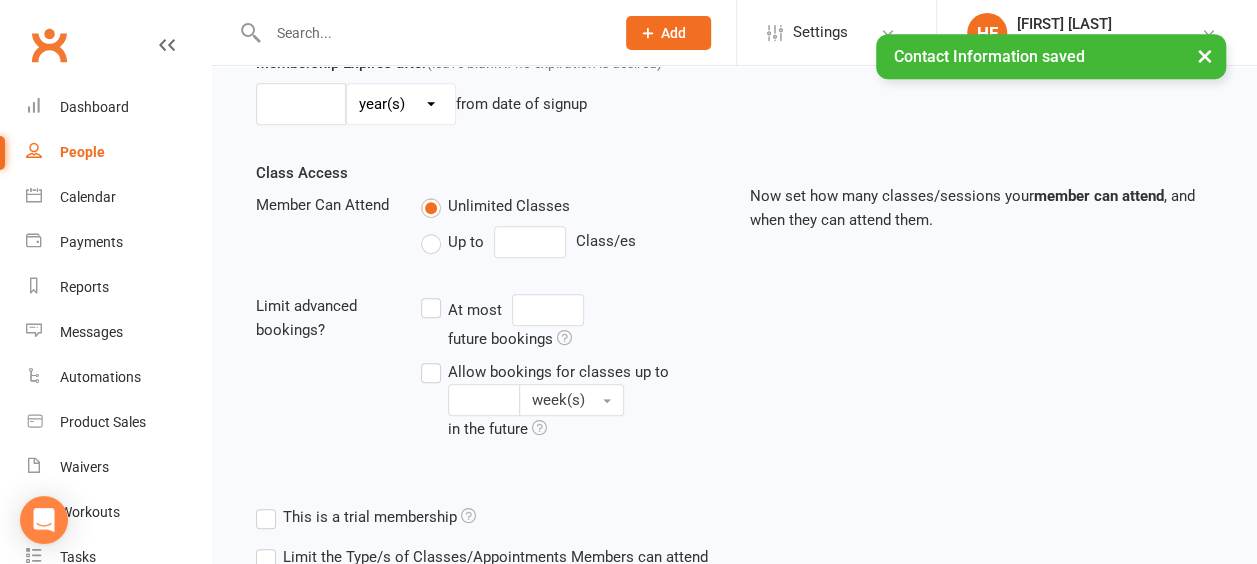 scroll, scrollTop: 0, scrollLeft: 0, axis: both 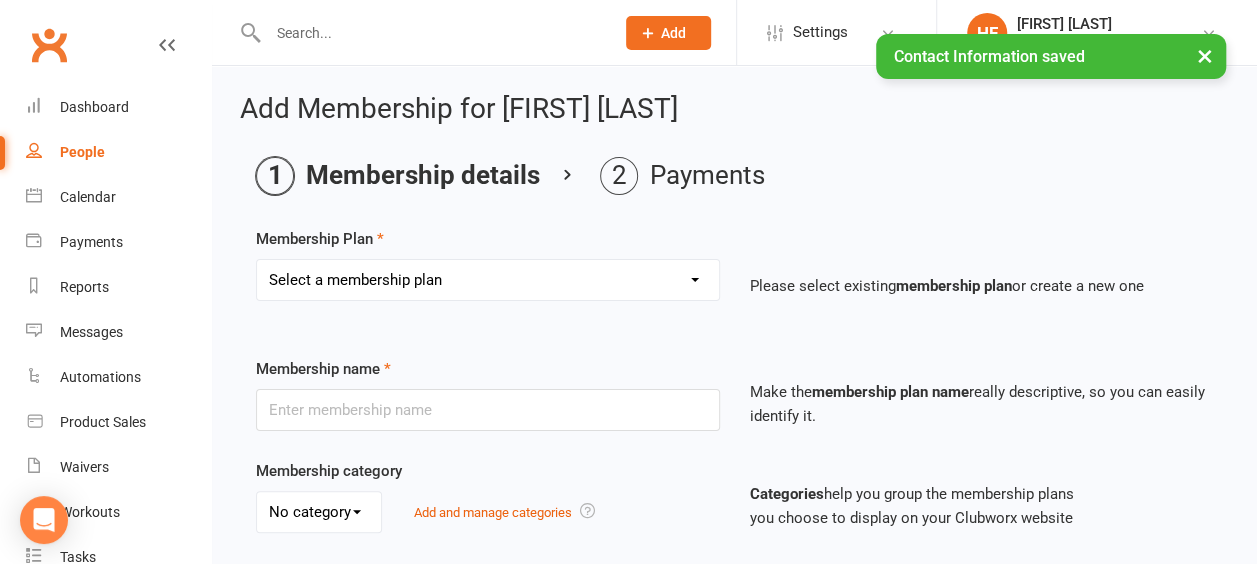 click on "Select a membership plan Create new Membership Plan Continual Monthly Membership $89 Month on Month 12 Month Prepaid Staff Continual monthly membership $70 Continual monthly membership $75 5 Week Promotion KWS 10 PAK KWS 20 PAK KWS 10 PAK 120 12 Month Prepaid $907 4 Weeks Promotion" at bounding box center [488, 280] 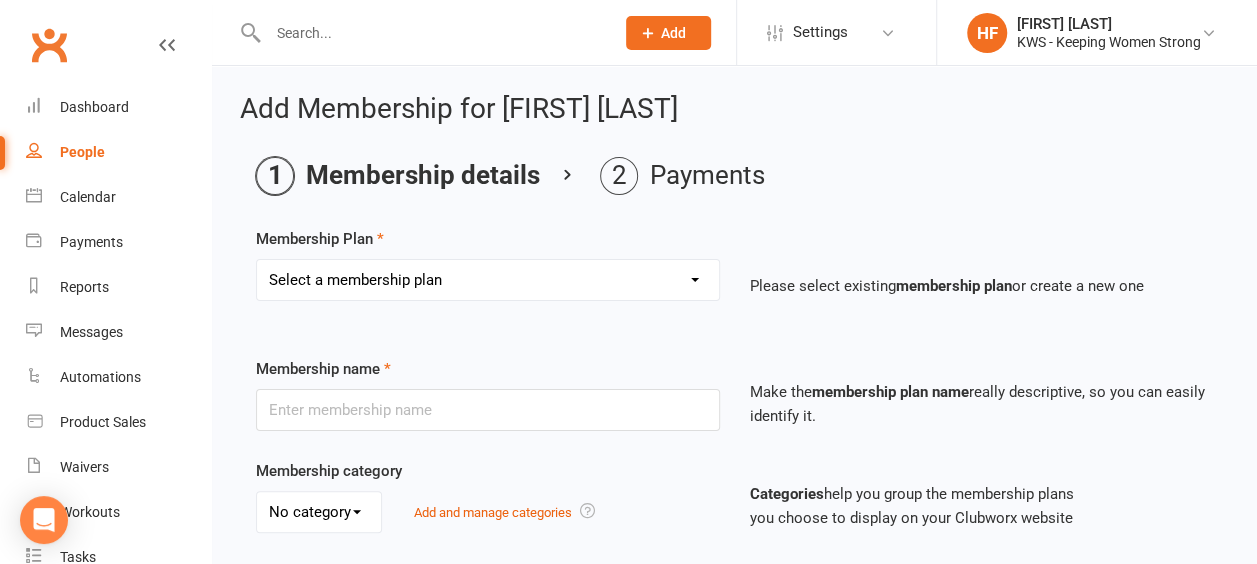 select on "2" 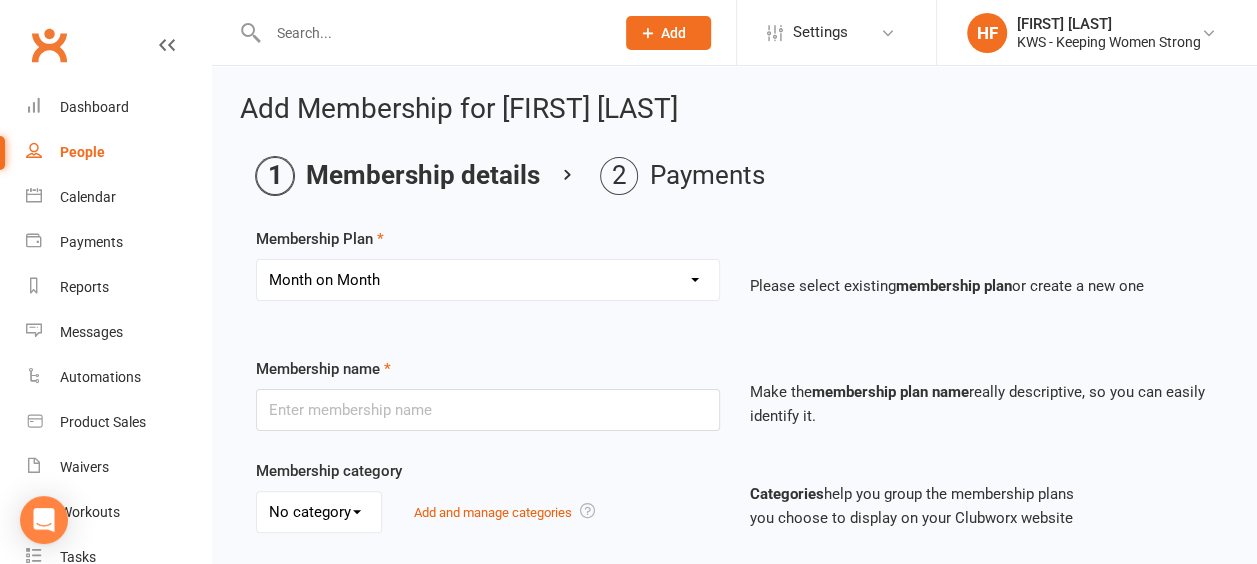 click on "Select a membership plan Create new Membership Plan Continual Monthly Membership $89 Month on Month 12 Month Prepaid Staff Continual monthly membership $70 Continual monthly membership $75 5 Week Promotion KWS 10 PAK KWS 20 PAK KWS 10 PAK 120 12 Month Prepaid $907 4 Weeks Promotion" at bounding box center (488, 280) 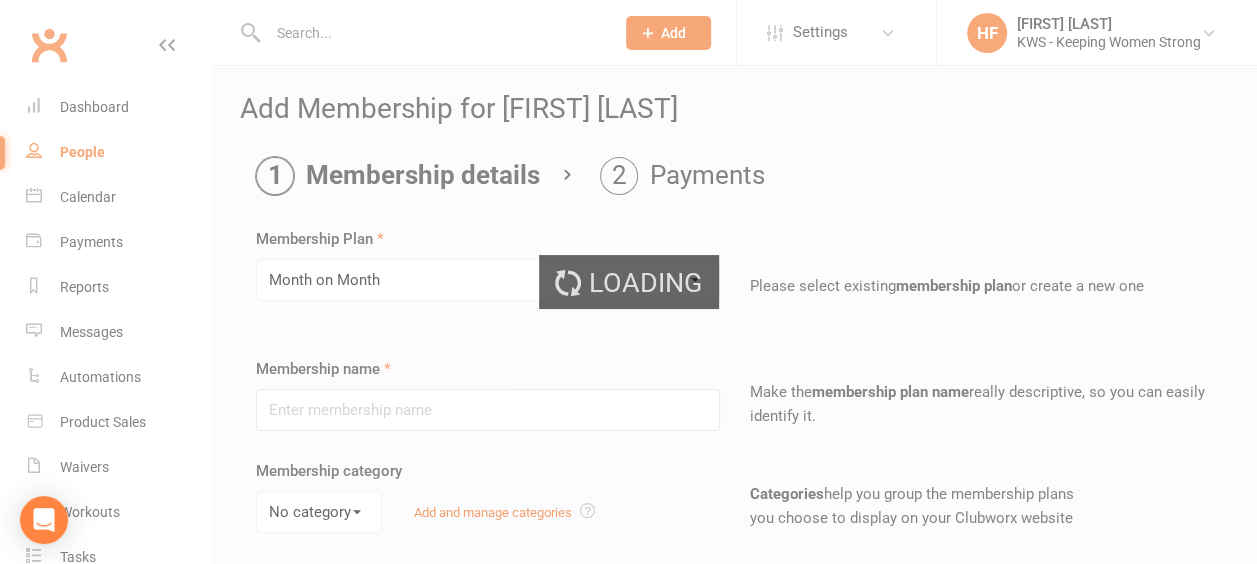 type on "Month on Month" 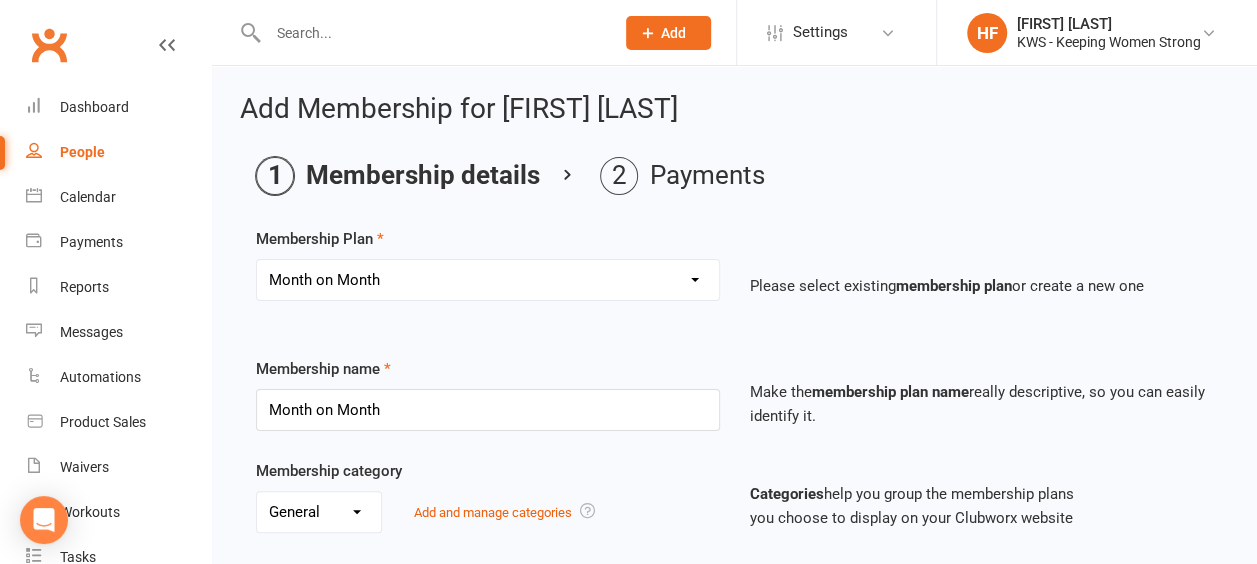 type on "05 Aug 2025" 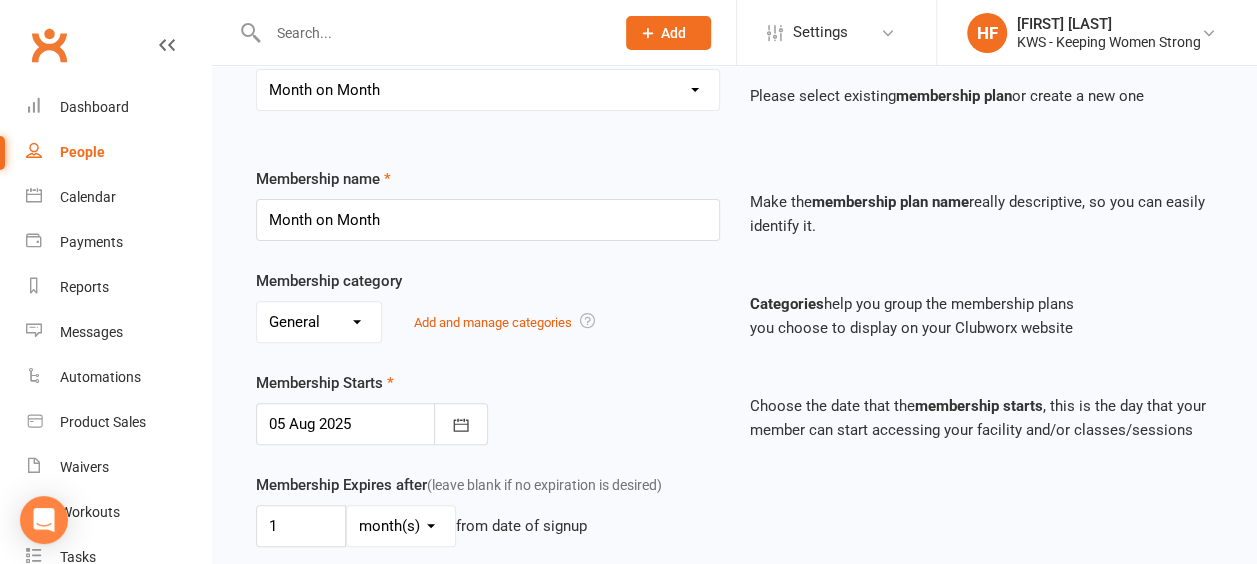 scroll, scrollTop: 300, scrollLeft: 0, axis: vertical 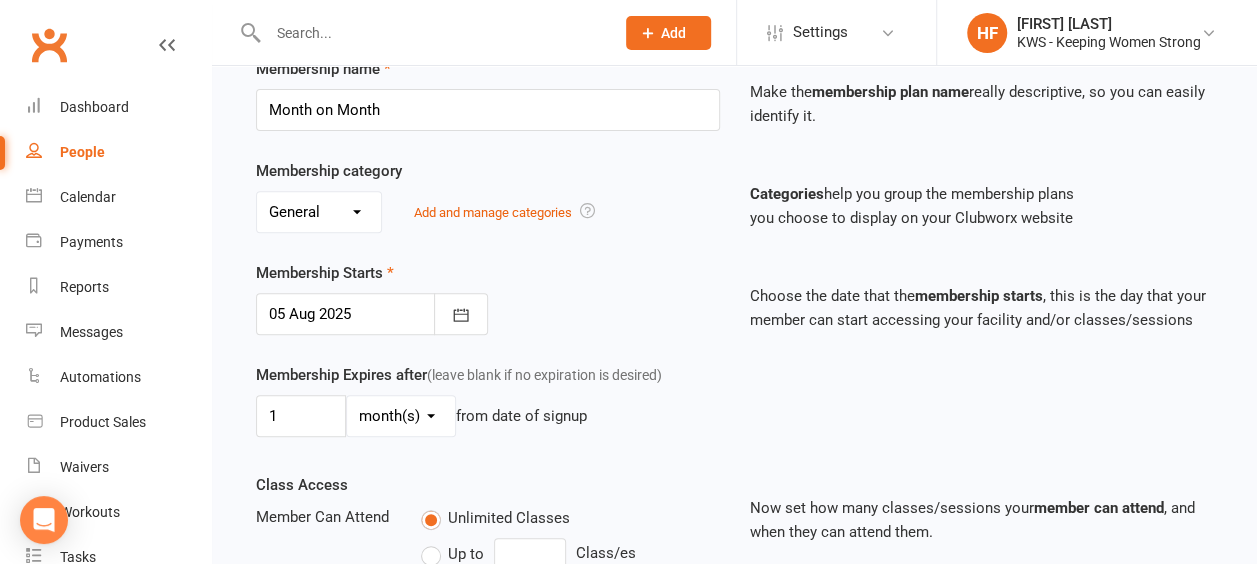 click on "day(s) week(s) month(s) year(s)" at bounding box center (401, 416) 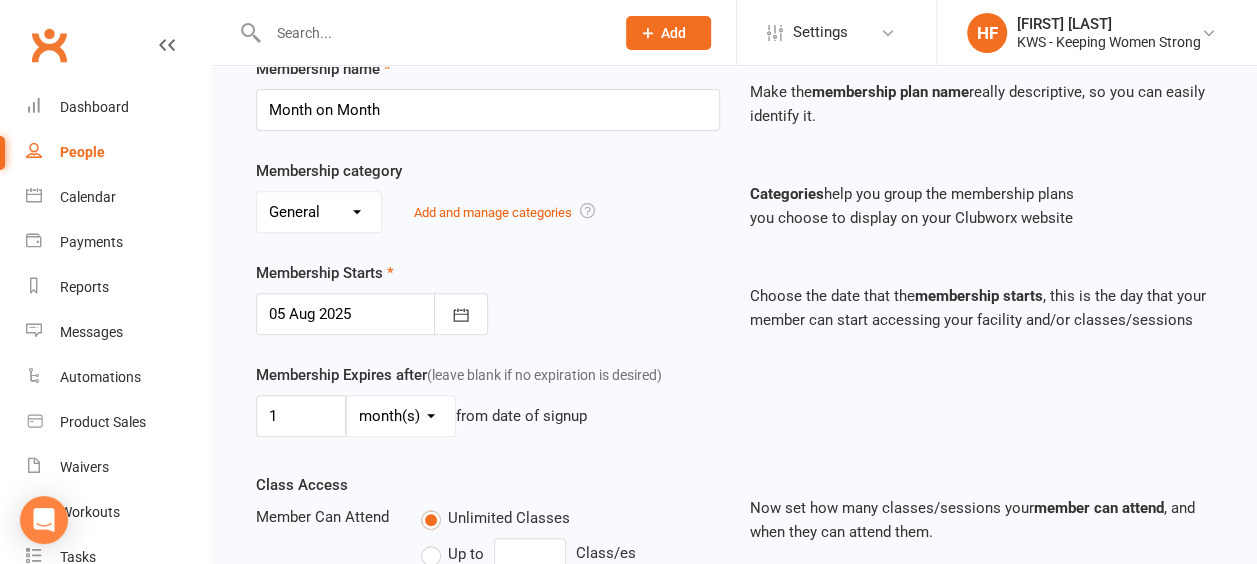 select on "1" 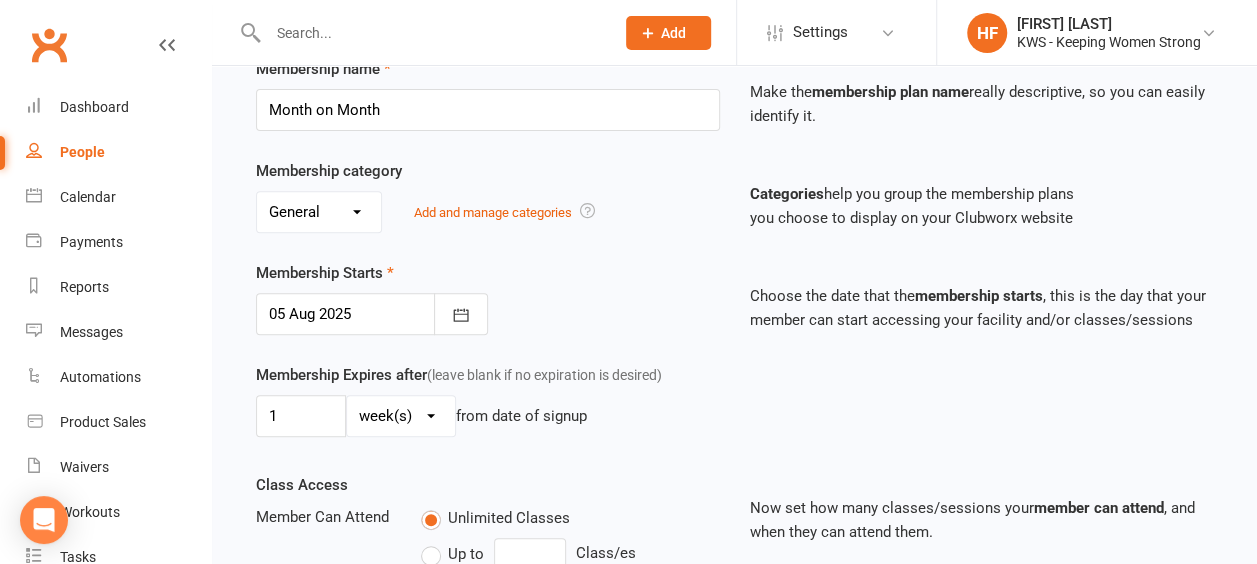 click on "day(s) week(s) month(s) year(s)" at bounding box center (401, 416) 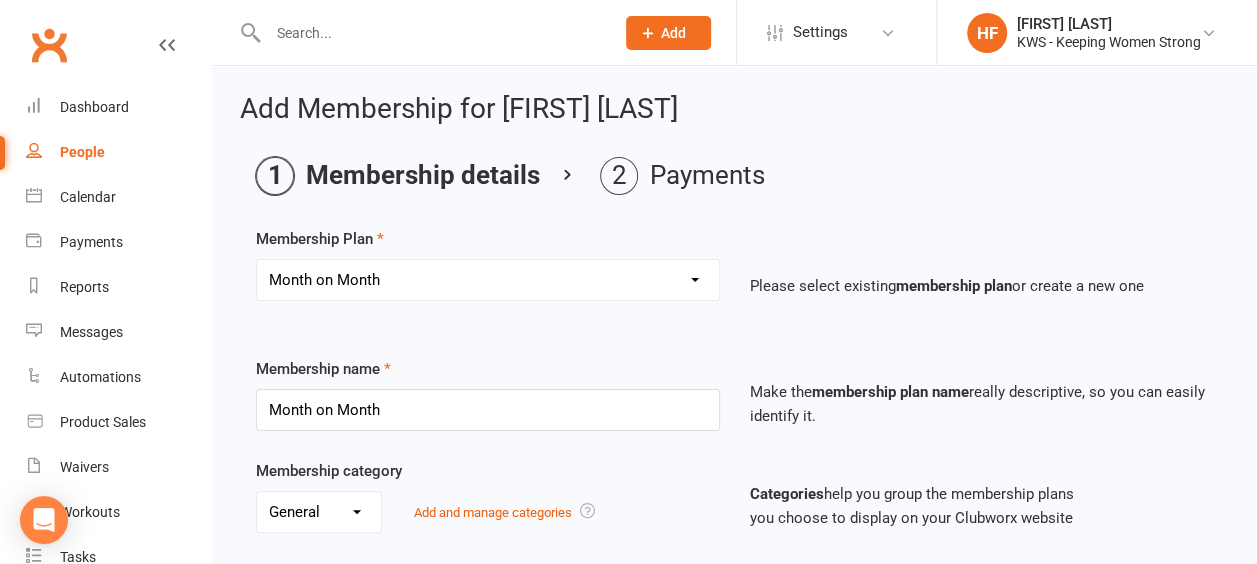 scroll, scrollTop: 0, scrollLeft: 0, axis: both 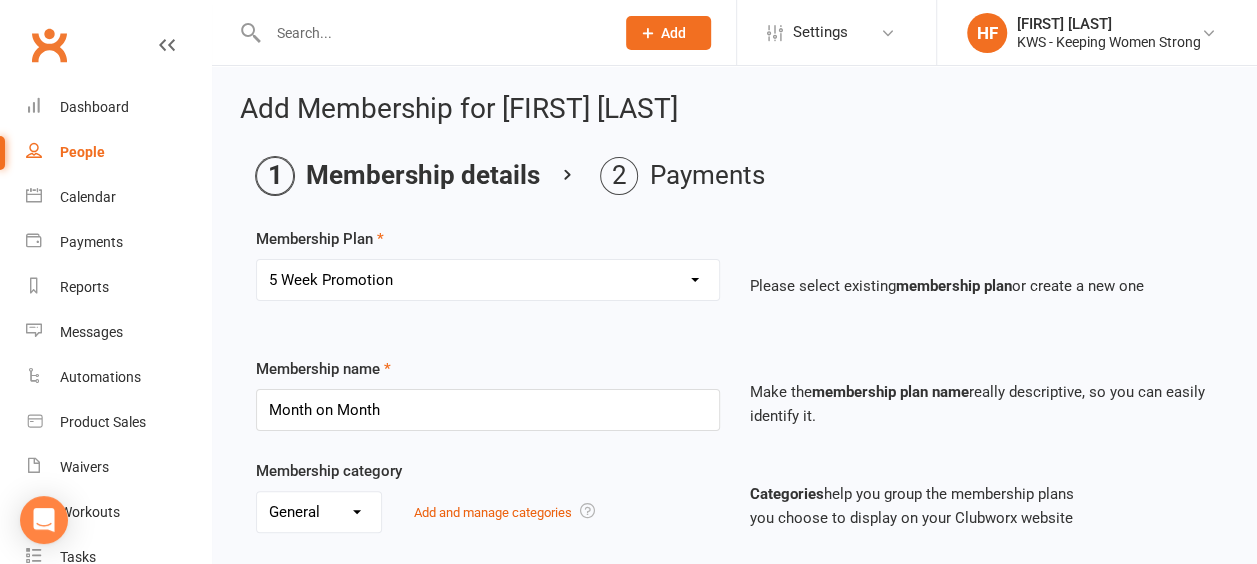 click on "Select a membership plan Create new Membership Plan Continual Monthly Membership $89 Month on Month 12 Month Prepaid Staff Continual monthly membership $70 Continual monthly membership $75 5 Week Promotion KWS 10 PAK KWS 20 PAK KWS 10 PAK 120 12 Month Prepaid $907 4 Weeks Promotion" at bounding box center [488, 280] 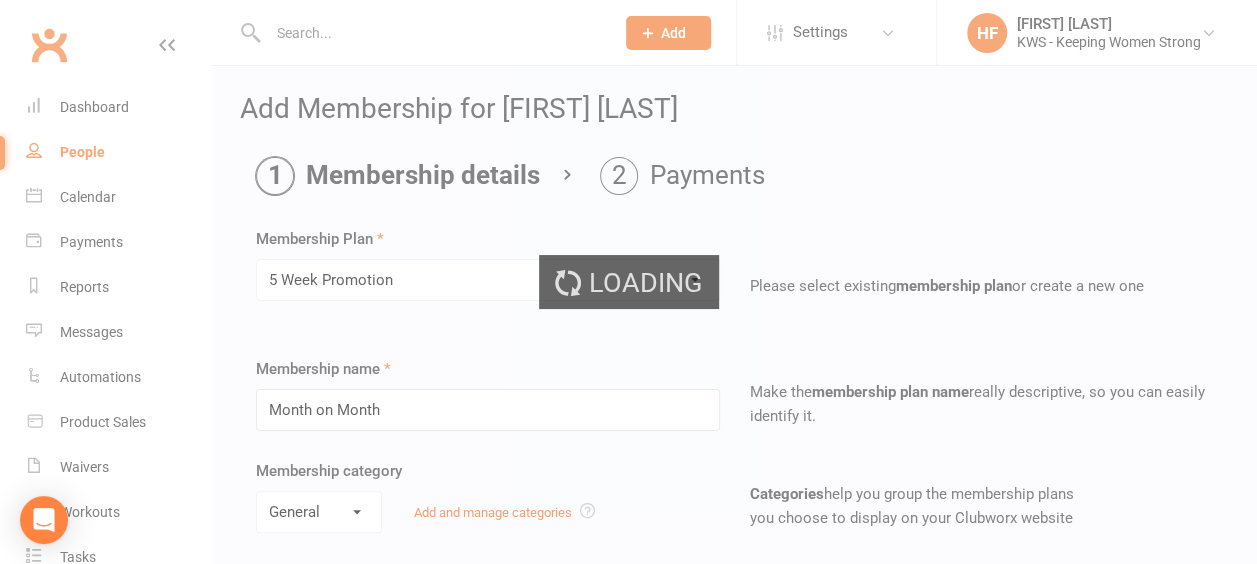 type on "5 Week Promotion" 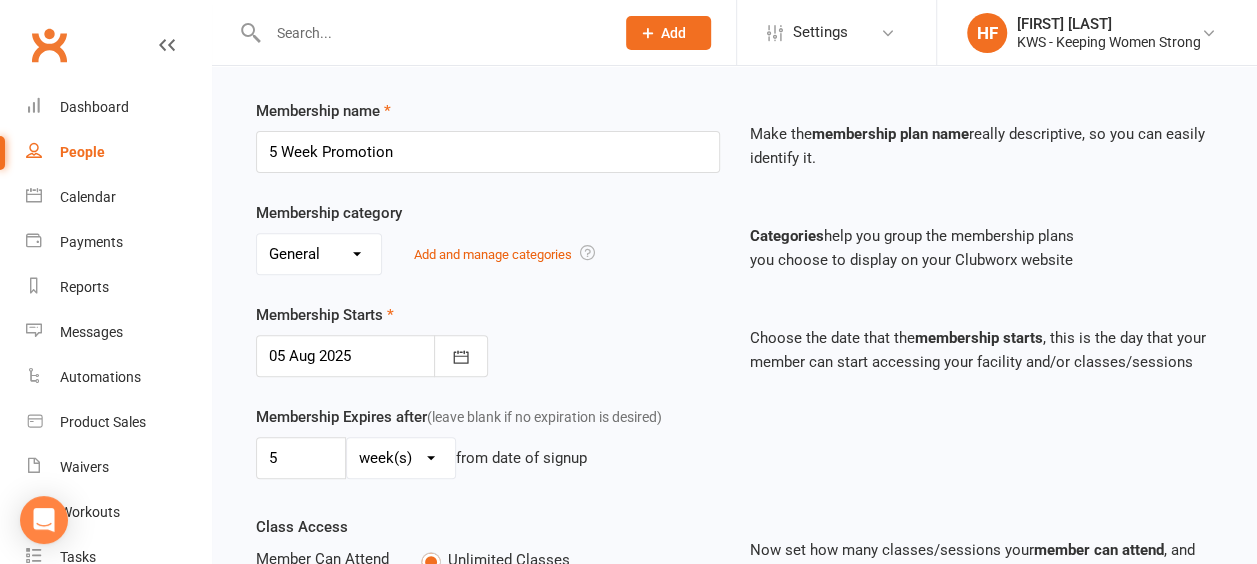 scroll, scrollTop: 300, scrollLeft: 0, axis: vertical 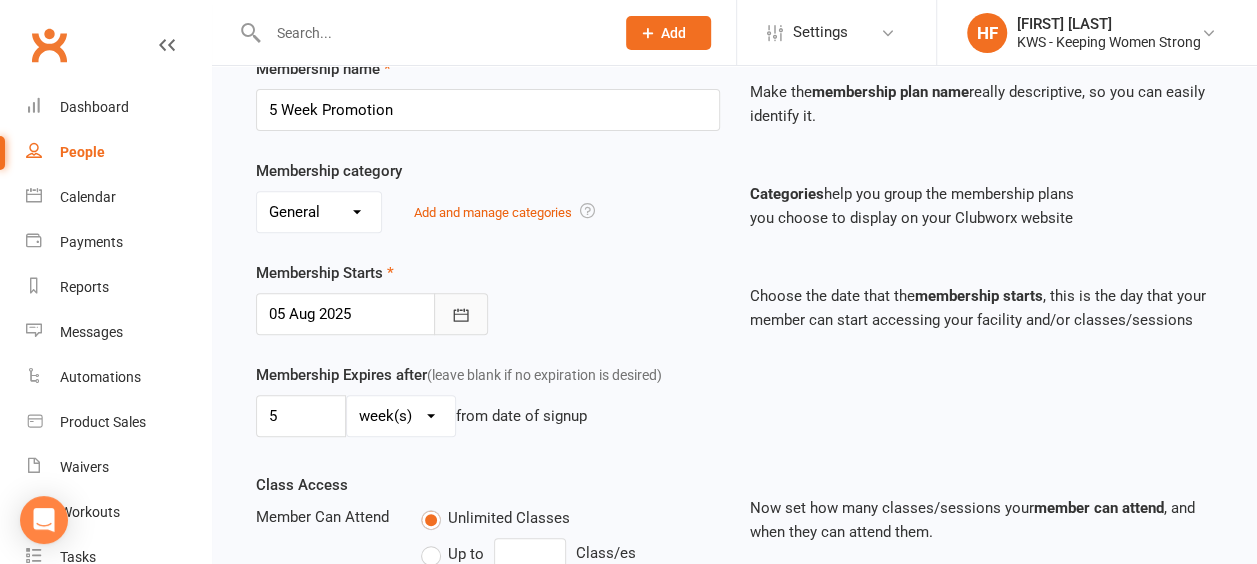 click 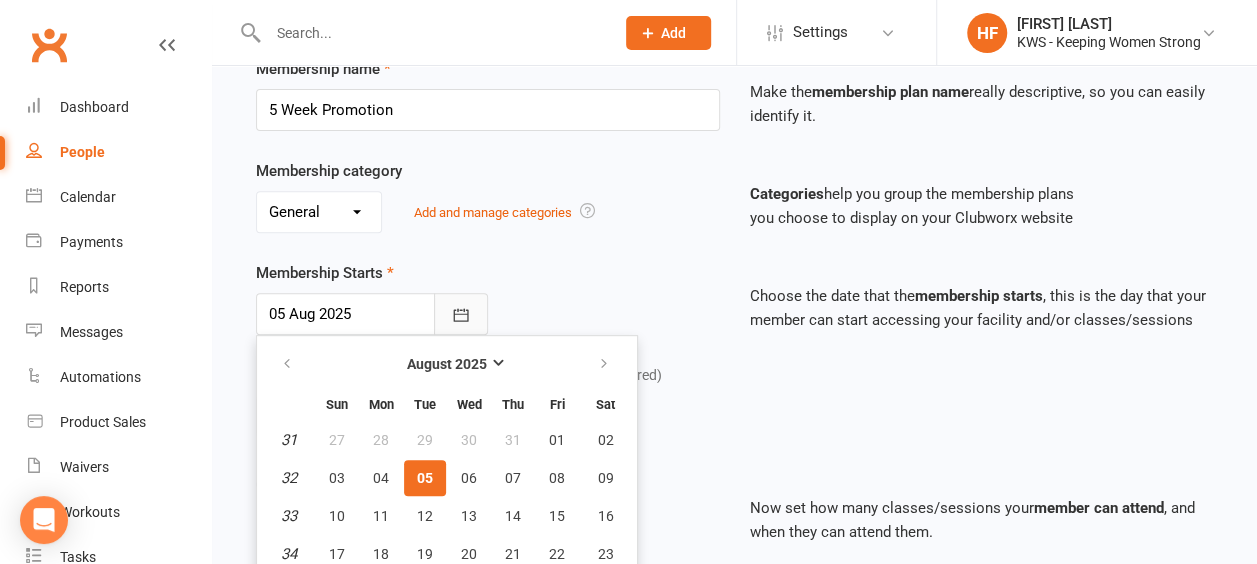 scroll, scrollTop: 382, scrollLeft: 0, axis: vertical 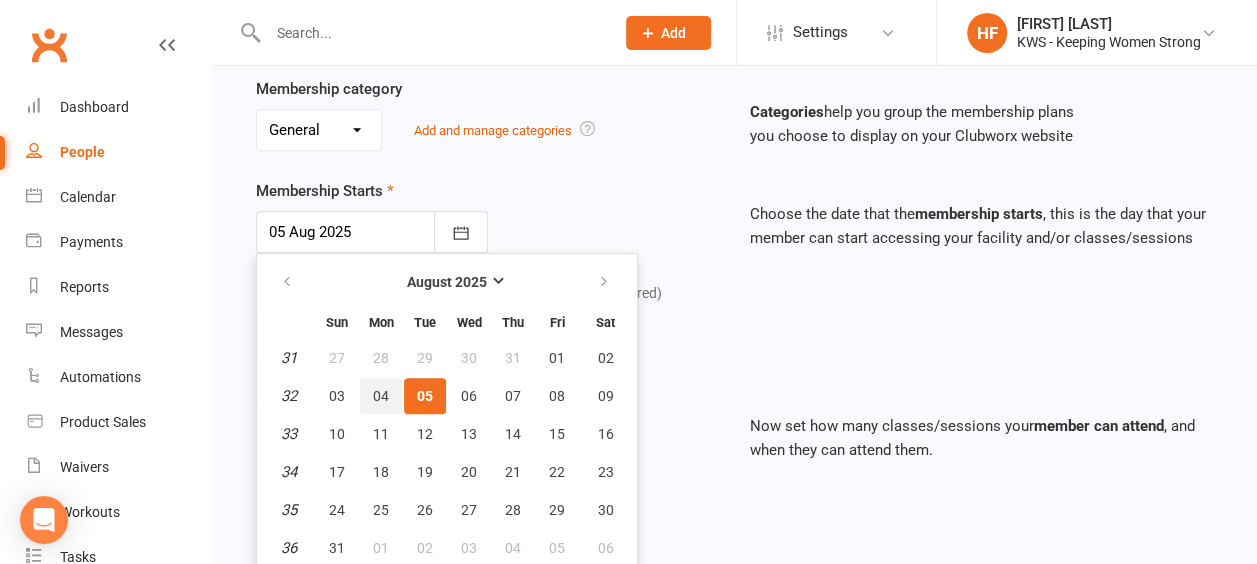 click on "04" at bounding box center (381, 396) 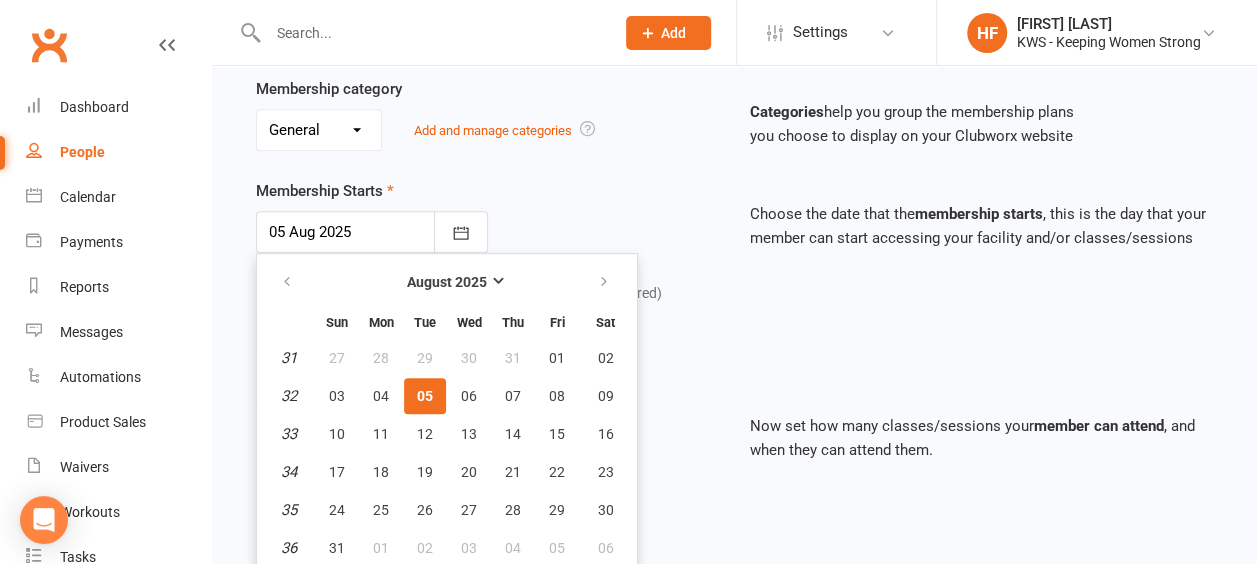 type on "04 Aug 2025" 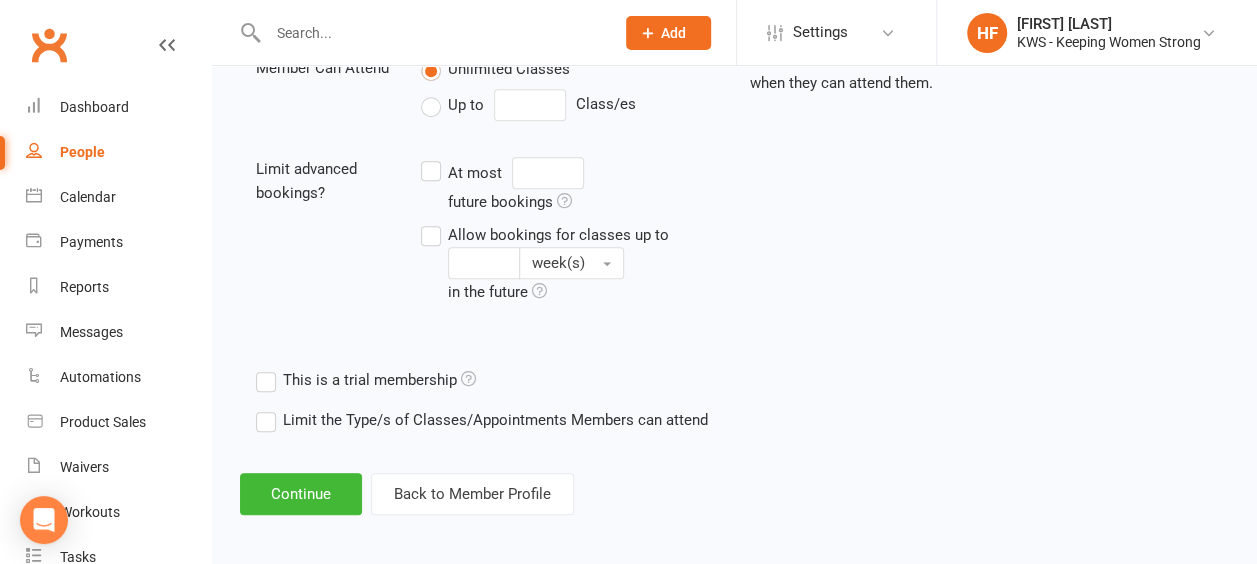 scroll, scrollTop: 750, scrollLeft: 0, axis: vertical 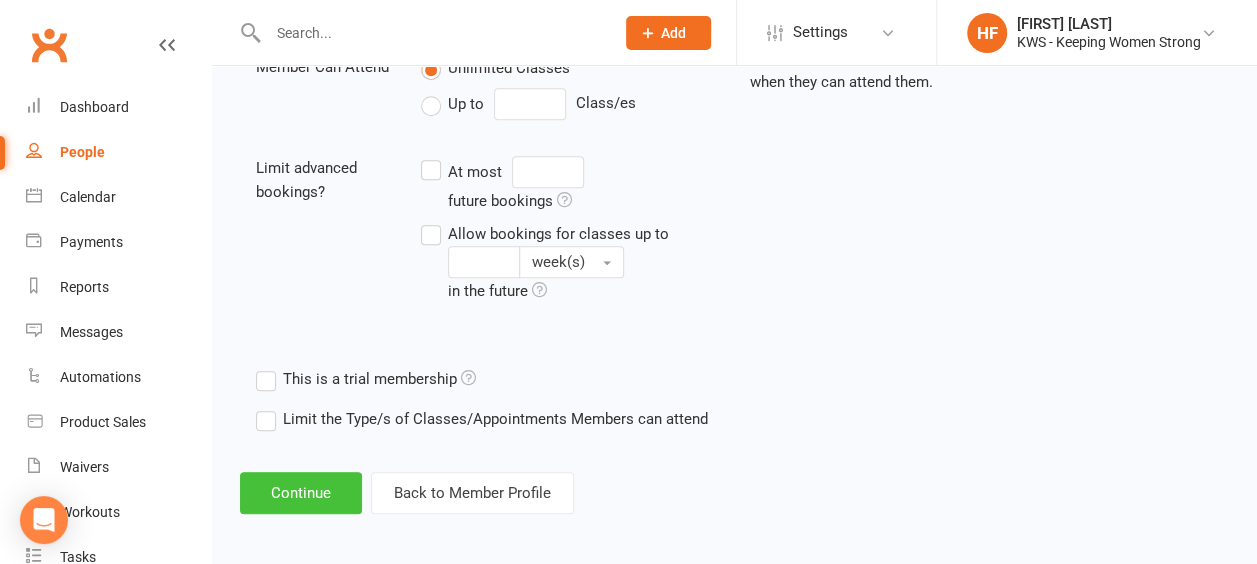 click on "Continue" at bounding box center [301, 493] 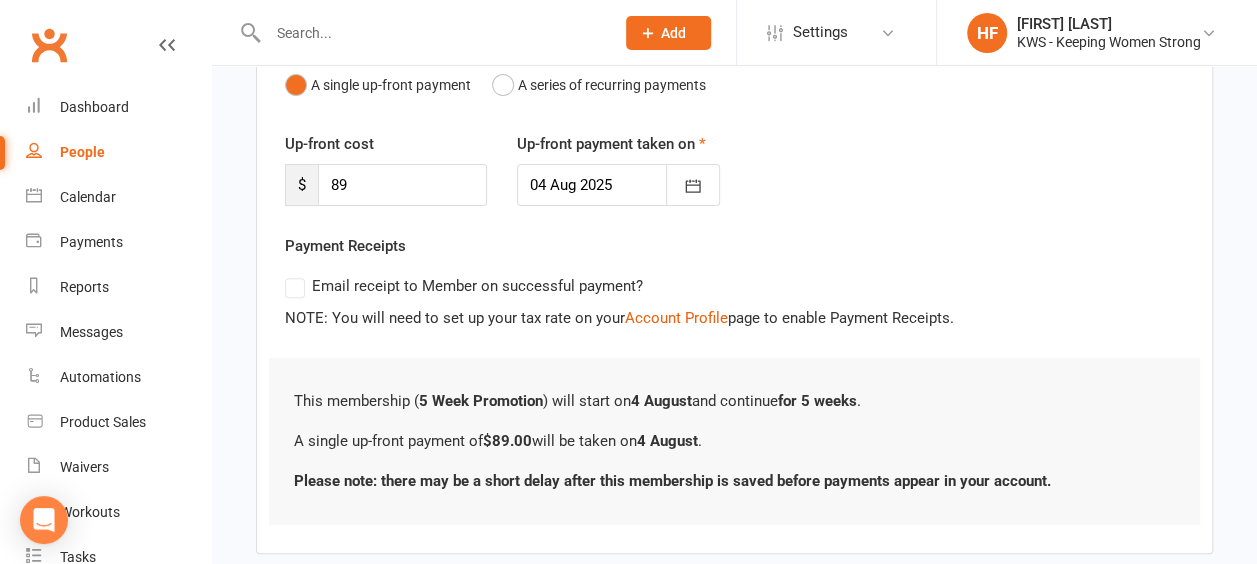 scroll, scrollTop: 326, scrollLeft: 0, axis: vertical 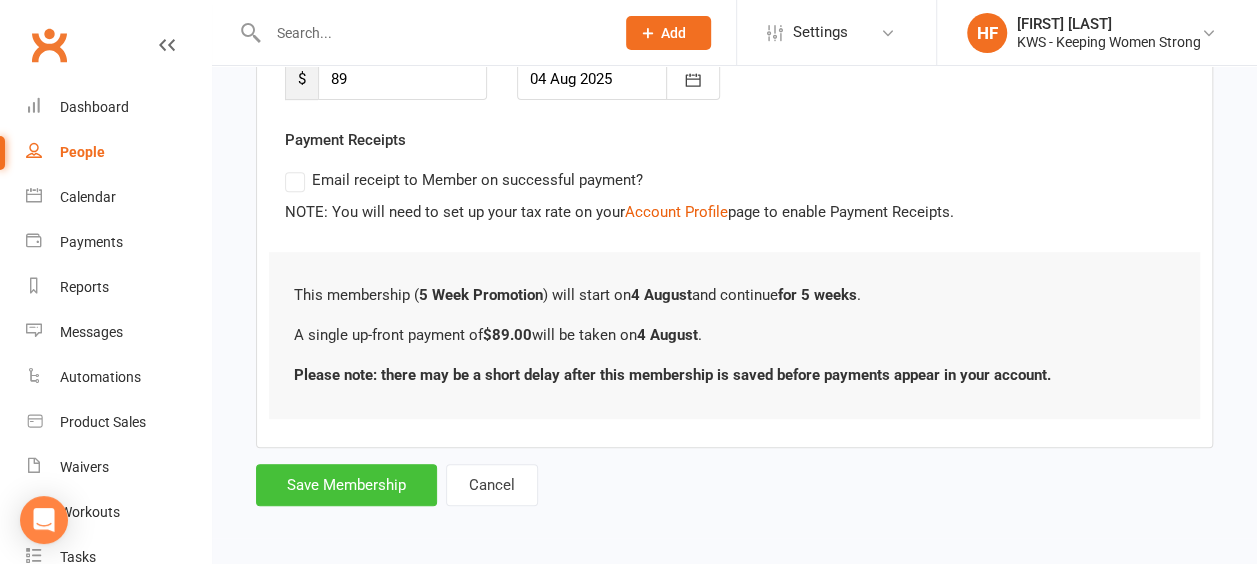 click on "Save Membership" at bounding box center (346, 485) 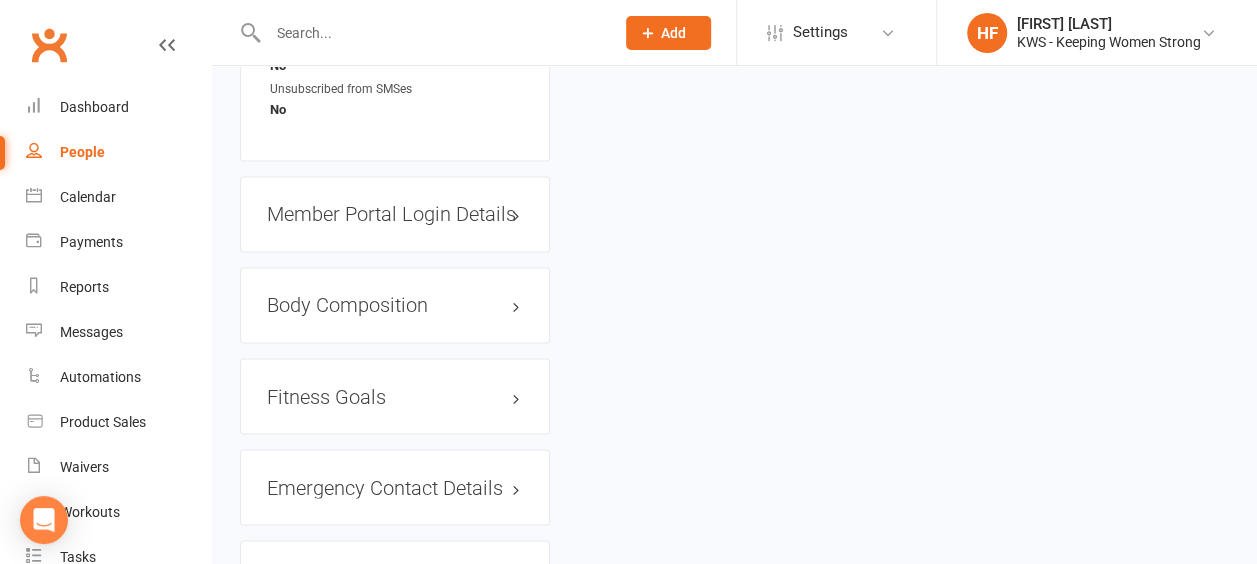 scroll, scrollTop: 1600, scrollLeft: 0, axis: vertical 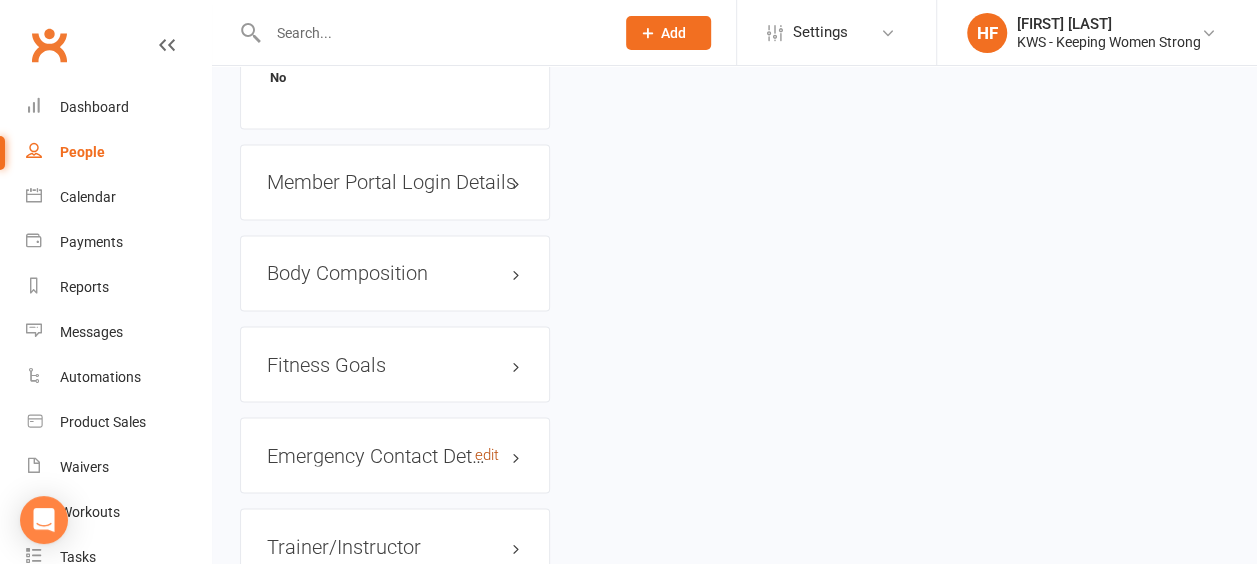 click on "edit" at bounding box center (487, 454) 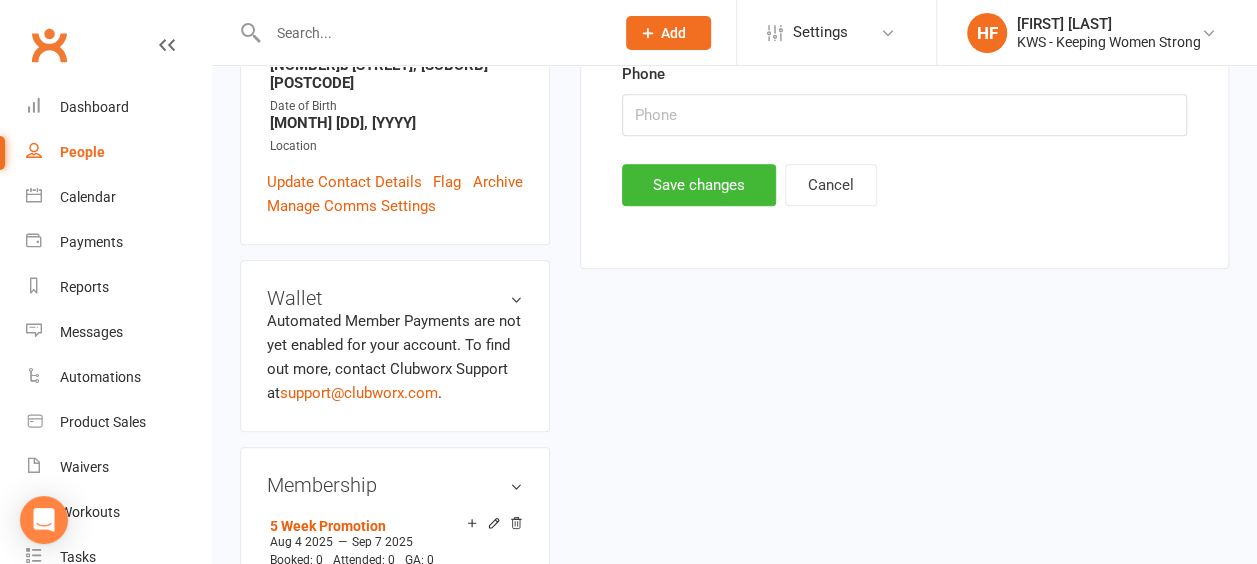 scroll, scrollTop: 170, scrollLeft: 0, axis: vertical 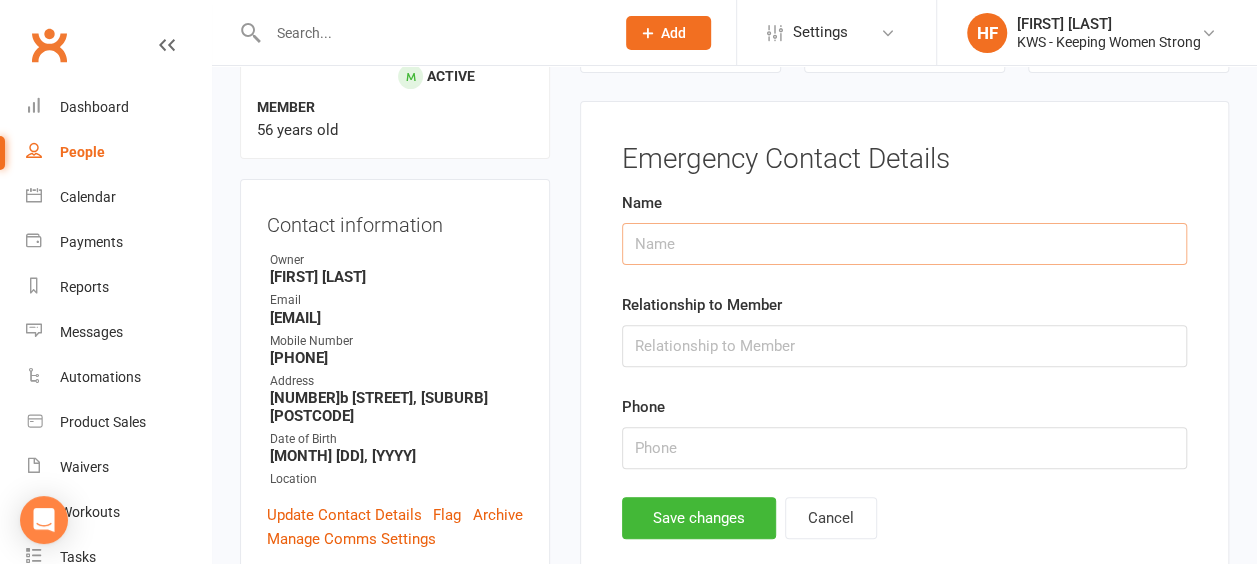 click at bounding box center (904, 244) 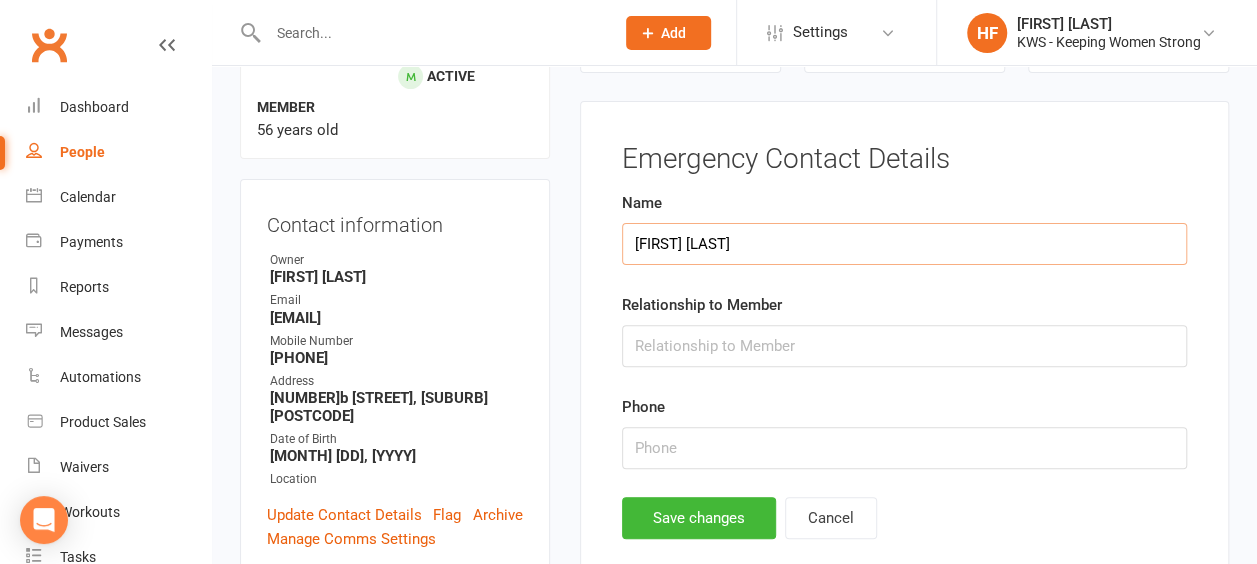 type on "[FIRST] [LAST]" 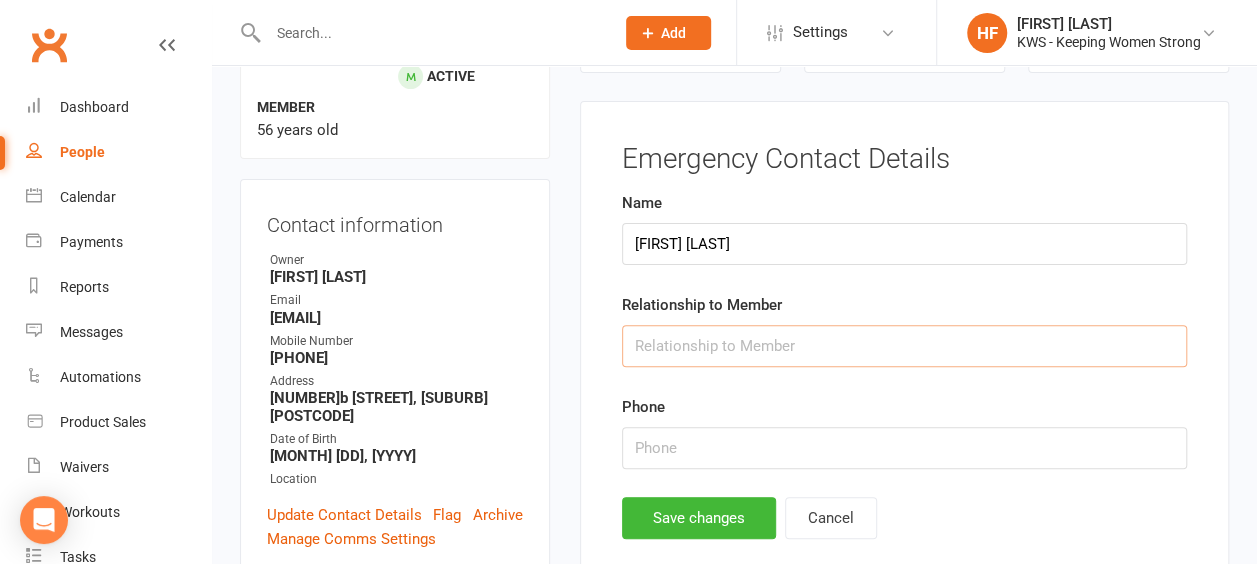 click at bounding box center [904, 346] 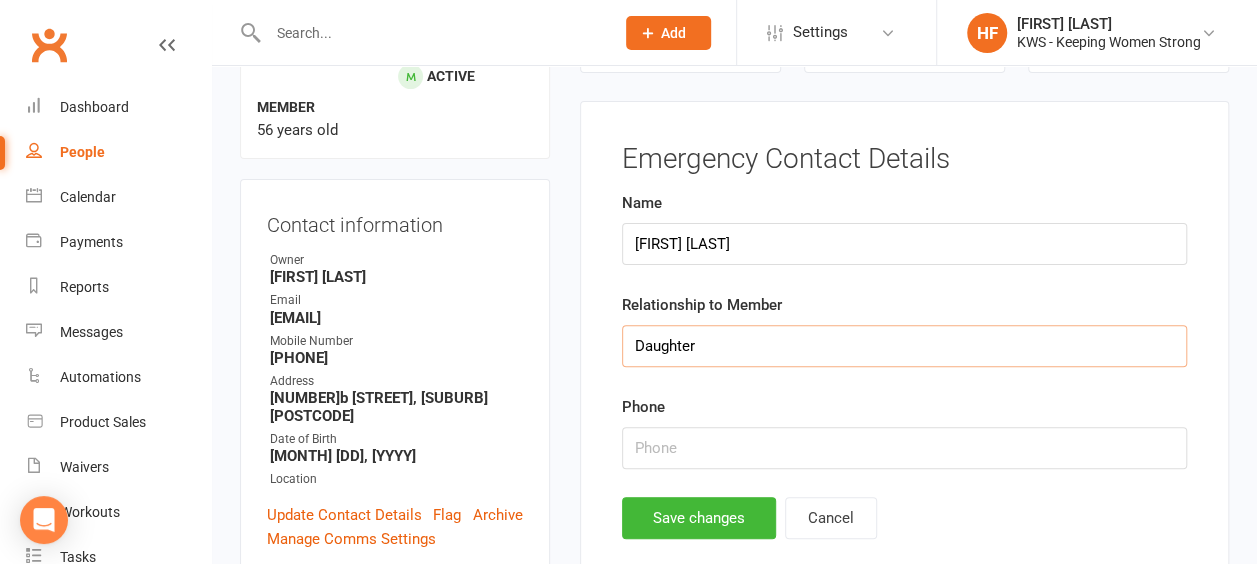 type on "Daughter" 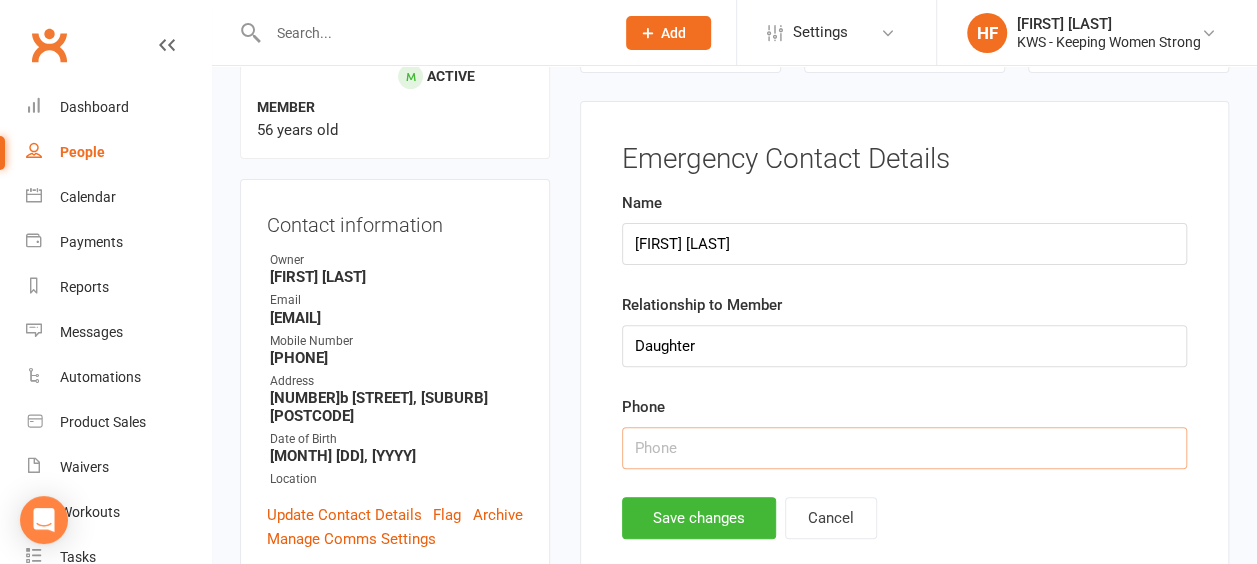 click at bounding box center [904, 448] 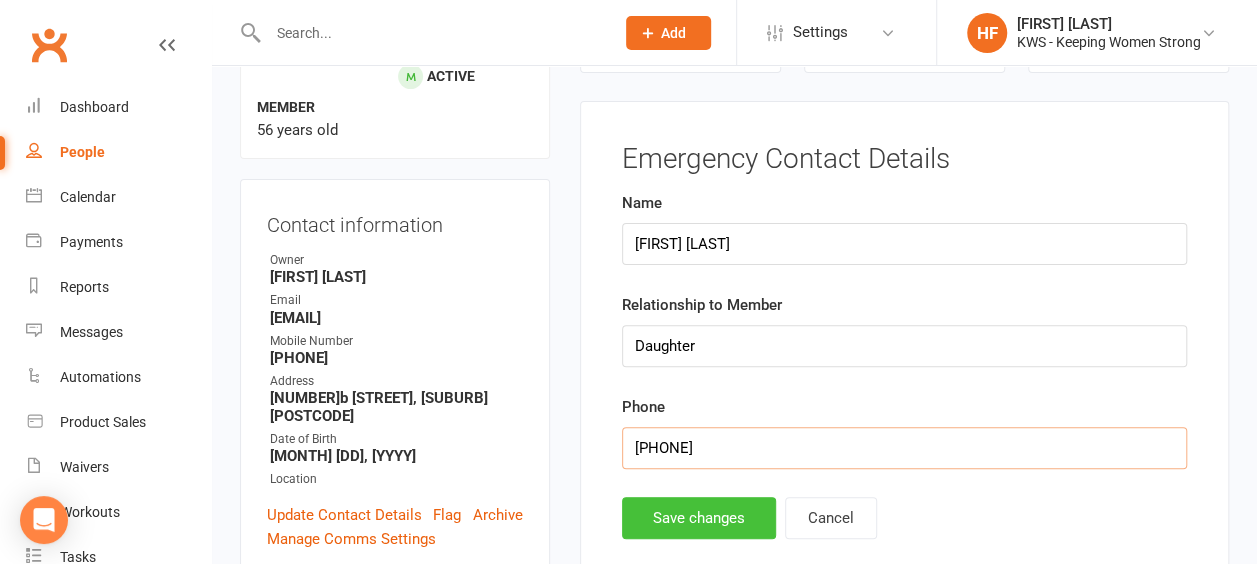 type on "[PHONE]" 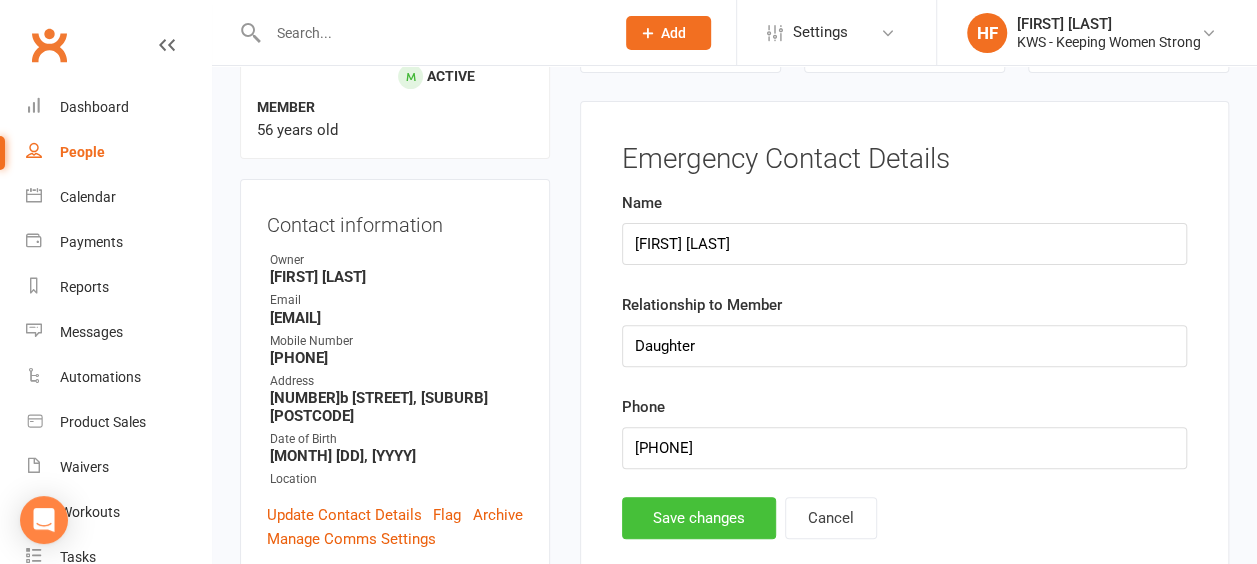 click on "Save changes" at bounding box center (699, 518) 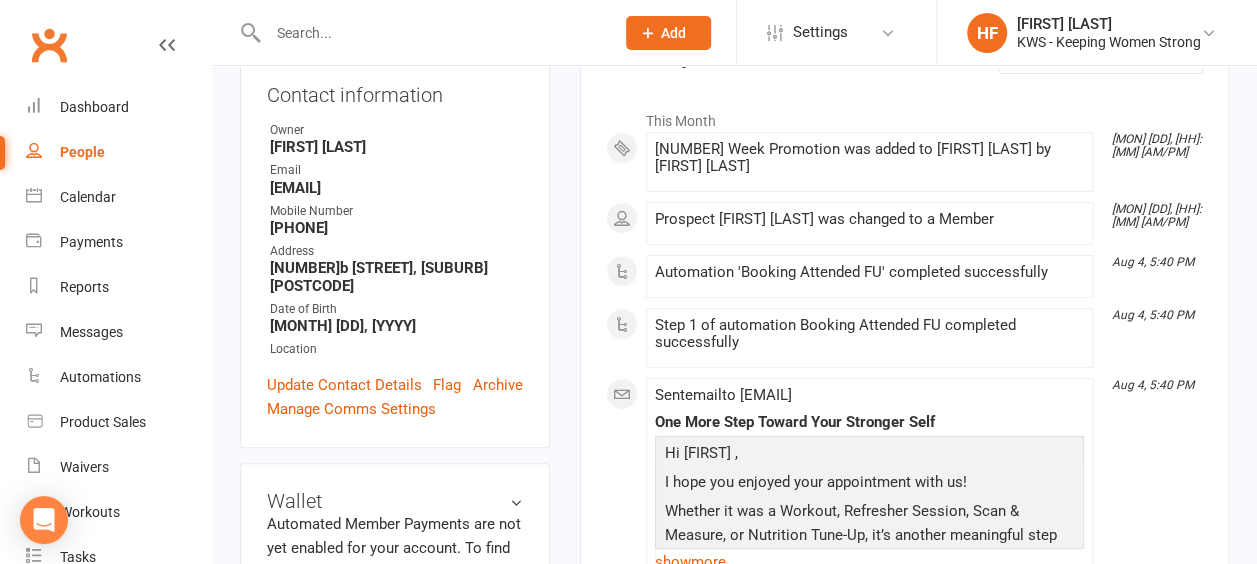scroll, scrollTop: 100, scrollLeft: 0, axis: vertical 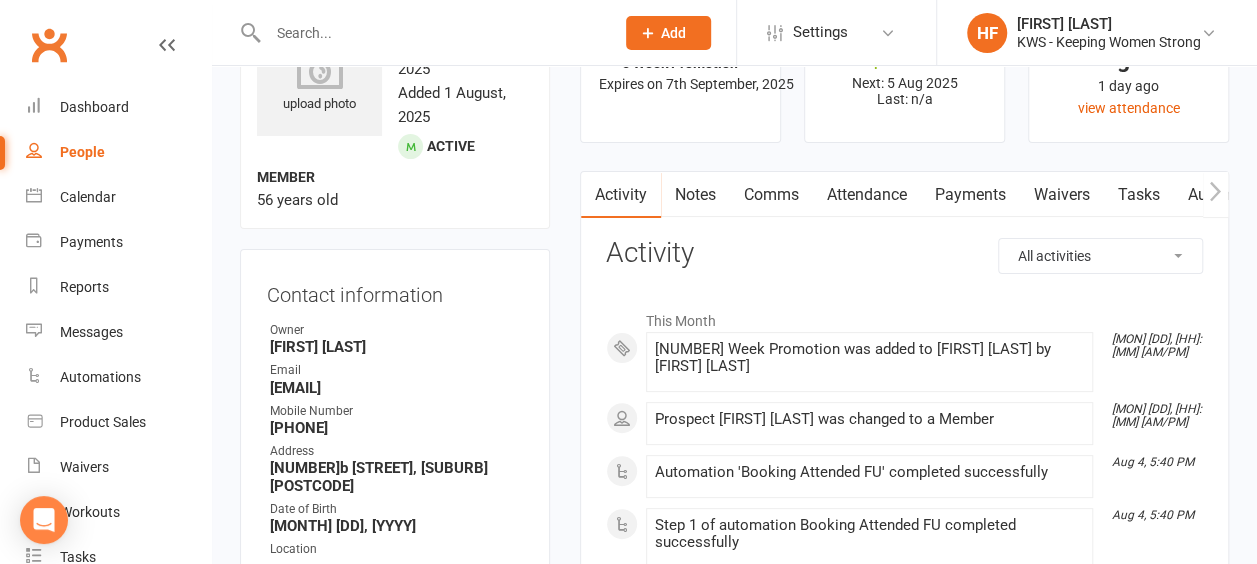 click on "Comms" at bounding box center (771, 195) 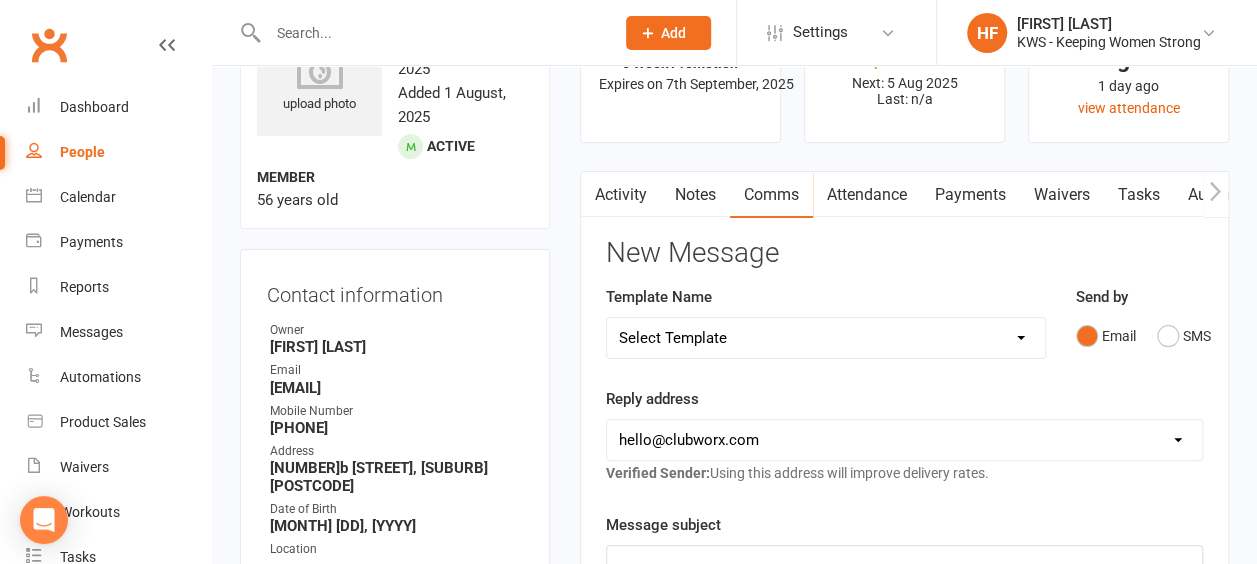click on "Select Template [Email] KWS RENEWAL [Email] 1st WO CONFIRMATION  [Email] 4 Week Encouragement [Email] 6 week encouragement [Email] CONSULATION CONFIRMATION [Email] EX Member and Prospects OFFER [Email] Expired Membership [Email] FUTURE MEMBER 1 [Email] MEMBERSHIP Web or Phone Inquiry FU [Email] MIA Exercise Endorphins [Email] MIA Its a lifestyle [Email] New Member Motivator Week 1 Day 3 [Email] New Member Motivator Week 2  [Email] New Member Motivator Week 3 [Email] New Member Motivator Week 4  [Email] New Member Motivator Week 4 2-3 days before end   [Email] NEW MEMBER WELCOME 26/6/2025 [Email] Nutrition Consult Confirmation [Email] Trial Workout Confirmation [Email] Trial Workout Prospect FU [Email] UPGRADED Membership [Email] WELCOME BACK OLD MEMBER" at bounding box center [826, 338] 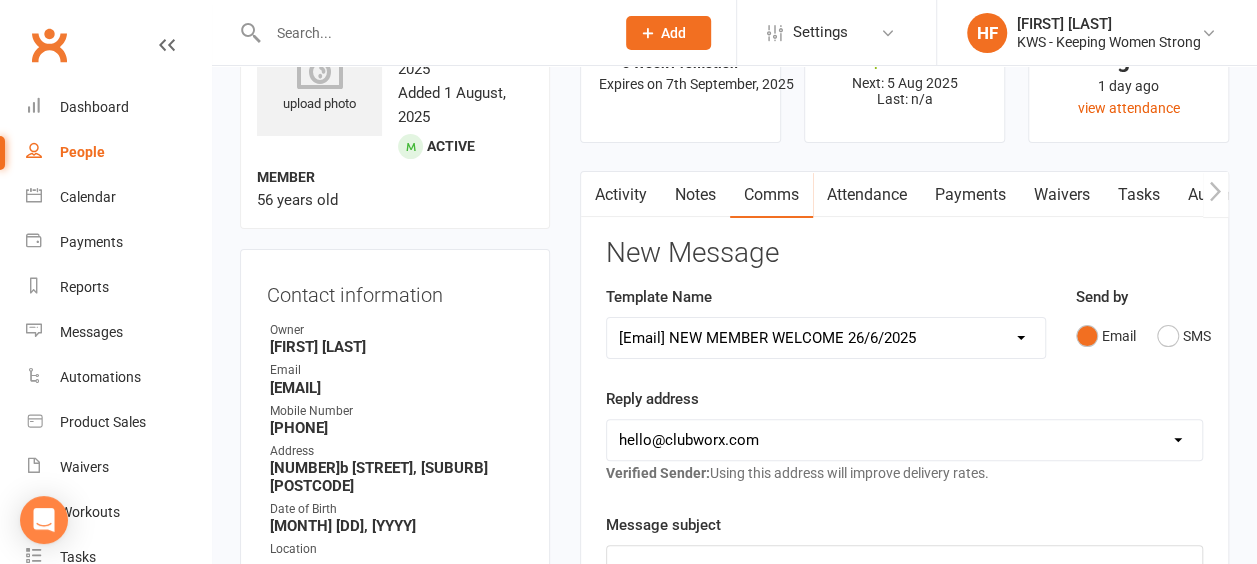 click on "Select Template [Email] KWS RENEWAL [Email] 1st WO CONFIRMATION  [Email] 4 Week Encouragement [Email] 6 week encouragement [Email] CONSULATION CONFIRMATION [Email] EX Member and Prospects OFFER [Email] Expired Membership [Email] FUTURE MEMBER 1 [Email] MEMBERSHIP Web or Phone Inquiry FU [Email] MIA Exercise Endorphins [Email] MIA Its a lifestyle [Email] New Member Motivator Week 1 Day 3 [Email] New Member Motivator Week 2  [Email] New Member Motivator Week 3 [Email] New Member Motivator Week 4  [Email] New Member Motivator Week 4 2-3 days before end   [Email] NEW MEMBER WELCOME 26/6/2025 [Email] Nutrition Consult Confirmation [Email] Trial Workout Confirmation [Email] Trial Workout Prospect FU [Email] UPGRADED Membership [Email] WELCOME BACK OLD MEMBER" at bounding box center (826, 338) 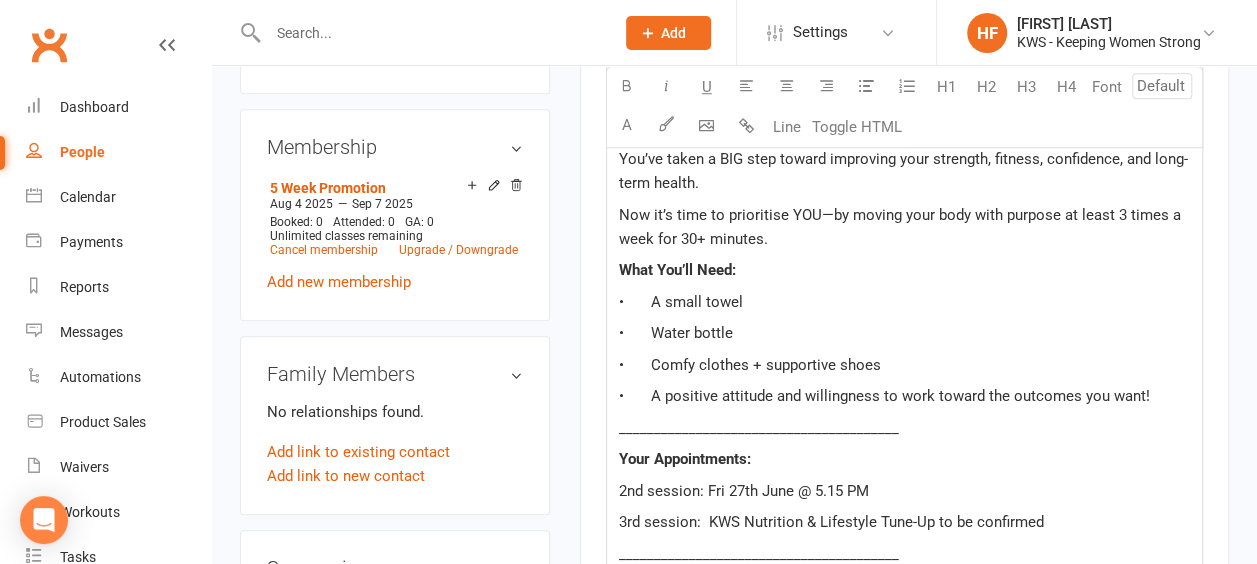 scroll, scrollTop: 900, scrollLeft: 0, axis: vertical 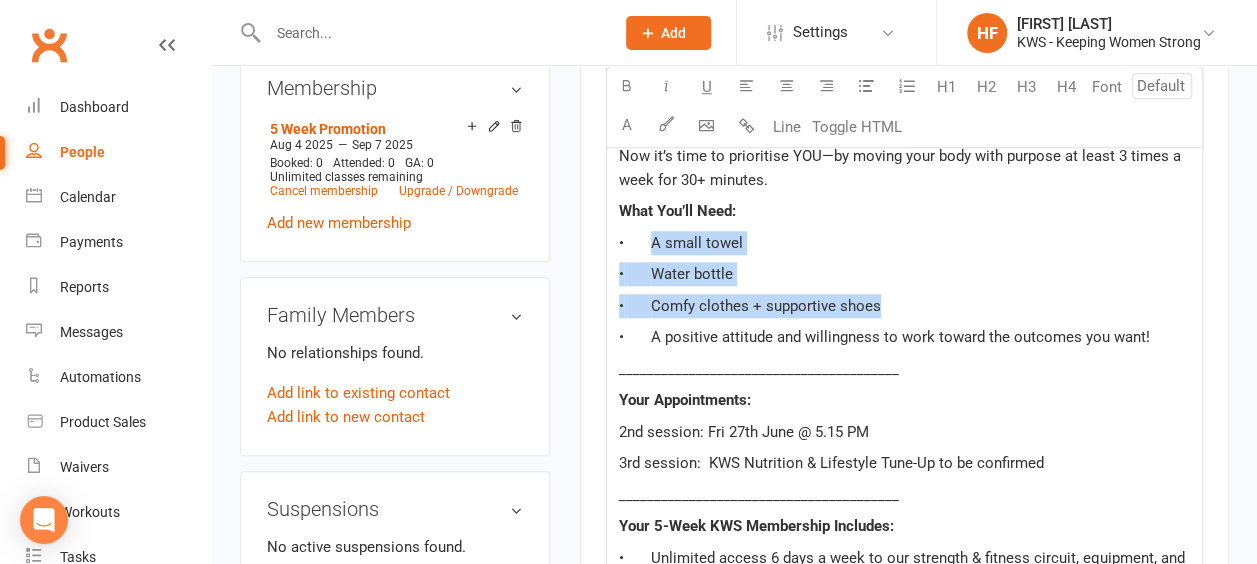 drag, startPoint x: 639, startPoint y: 234, endPoint x: 911, endPoint y: 290, distance: 277.70486 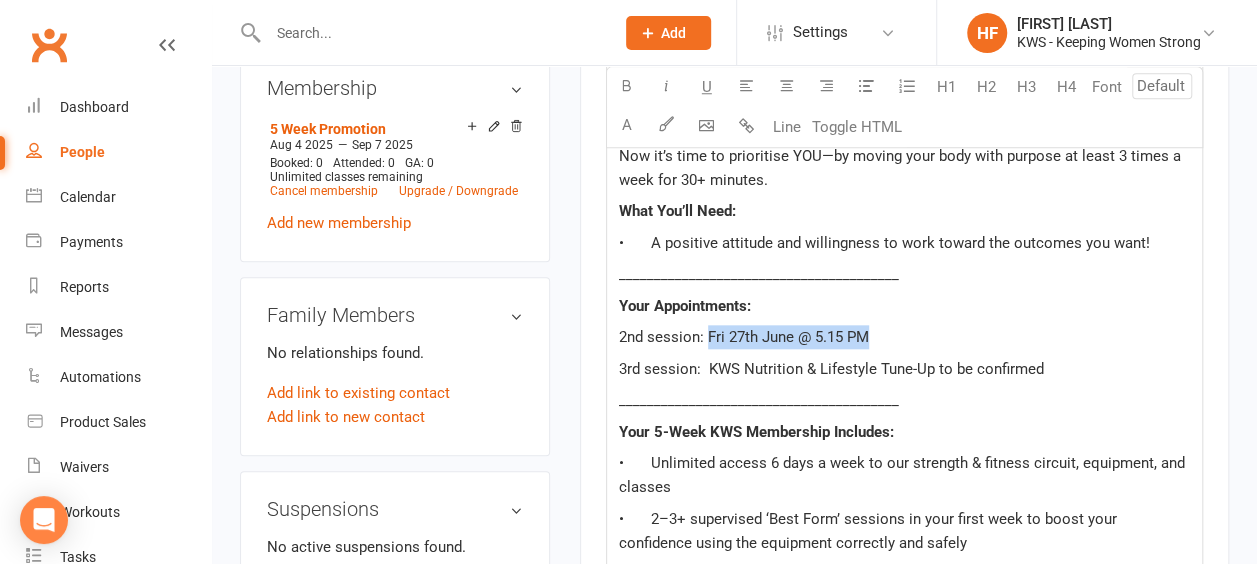 drag, startPoint x: 704, startPoint y: 331, endPoint x: 886, endPoint y: 338, distance: 182.13457 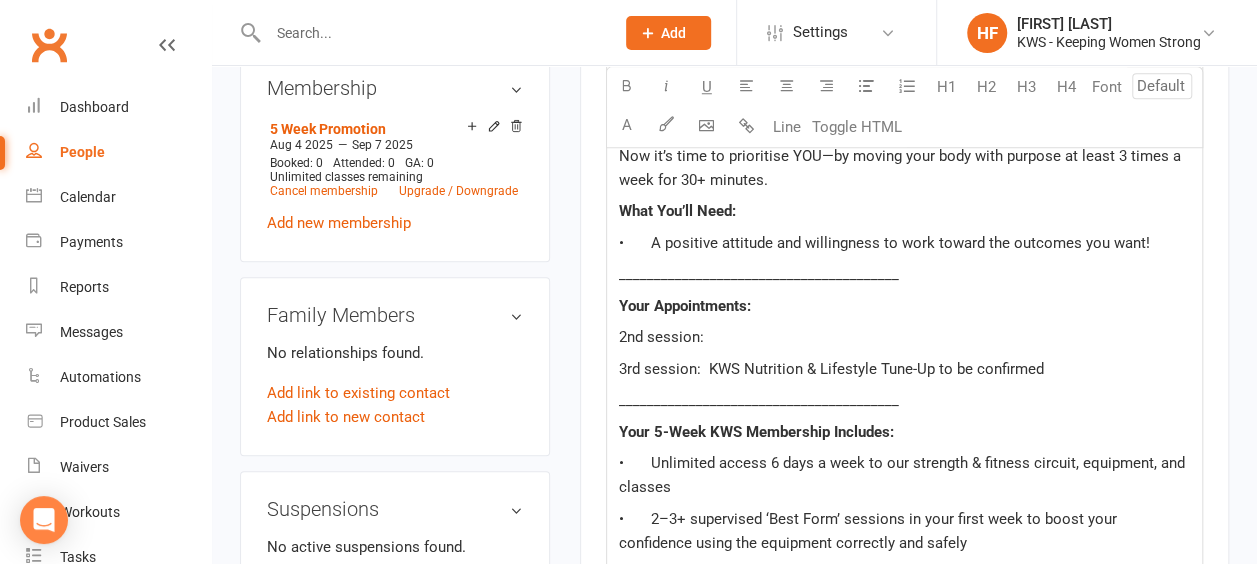 type 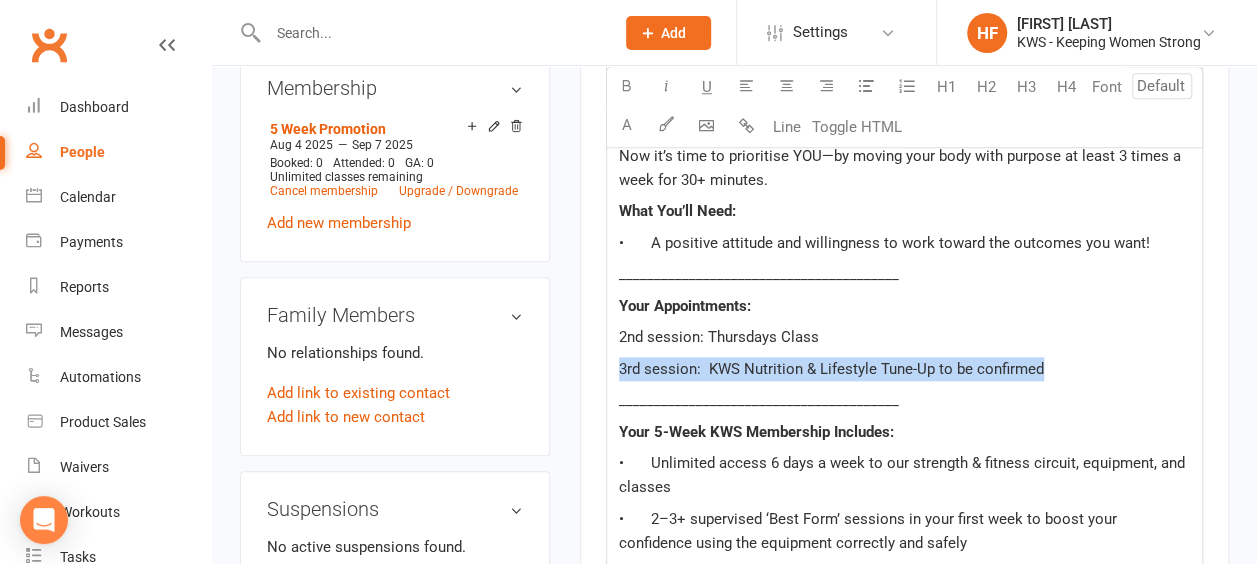 drag, startPoint x: 1054, startPoint y: 367, endPoint x: 614, endPoint y: 353, distance: 440.22266 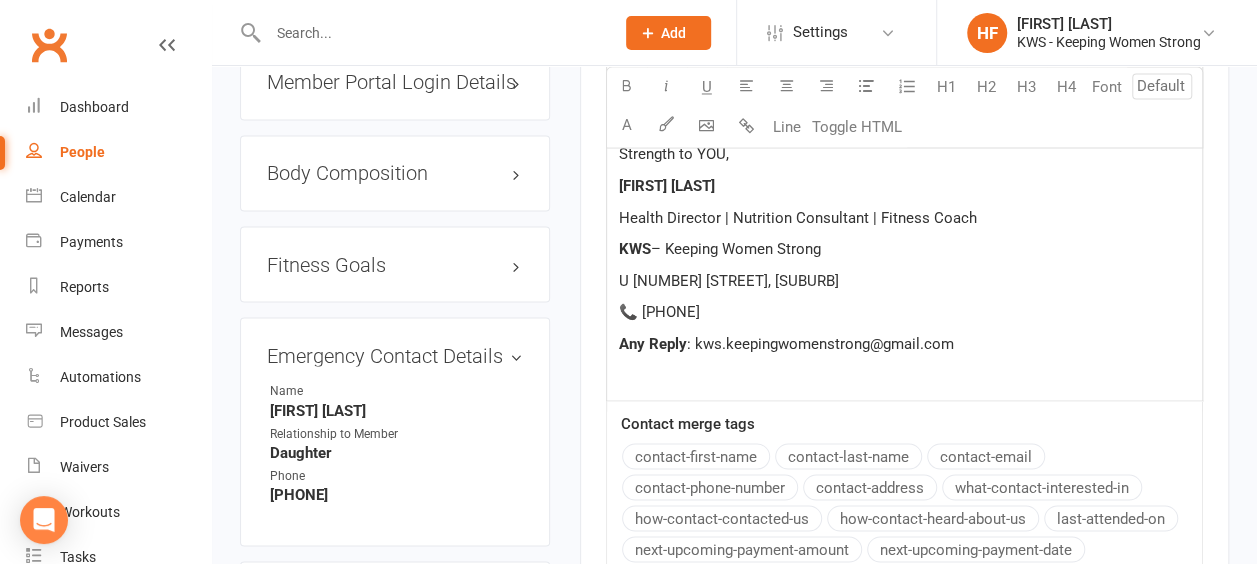 scroll, scrollTop: 2083, scrollLeft: 0, axis: vertical 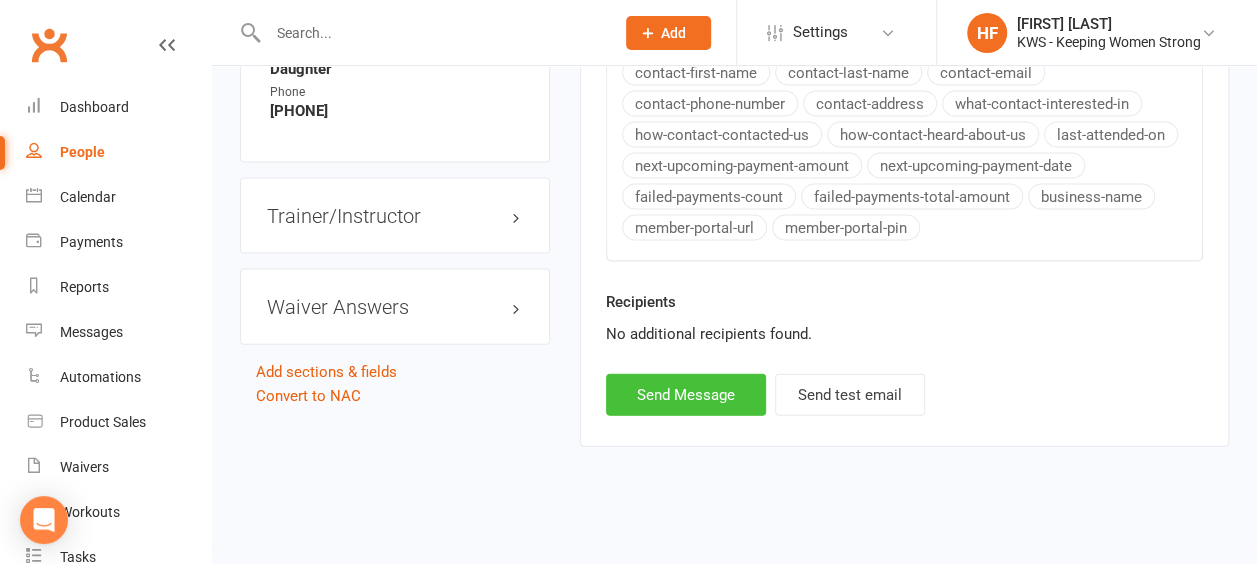 click on "Send Message" at bounding box center (686, 395) 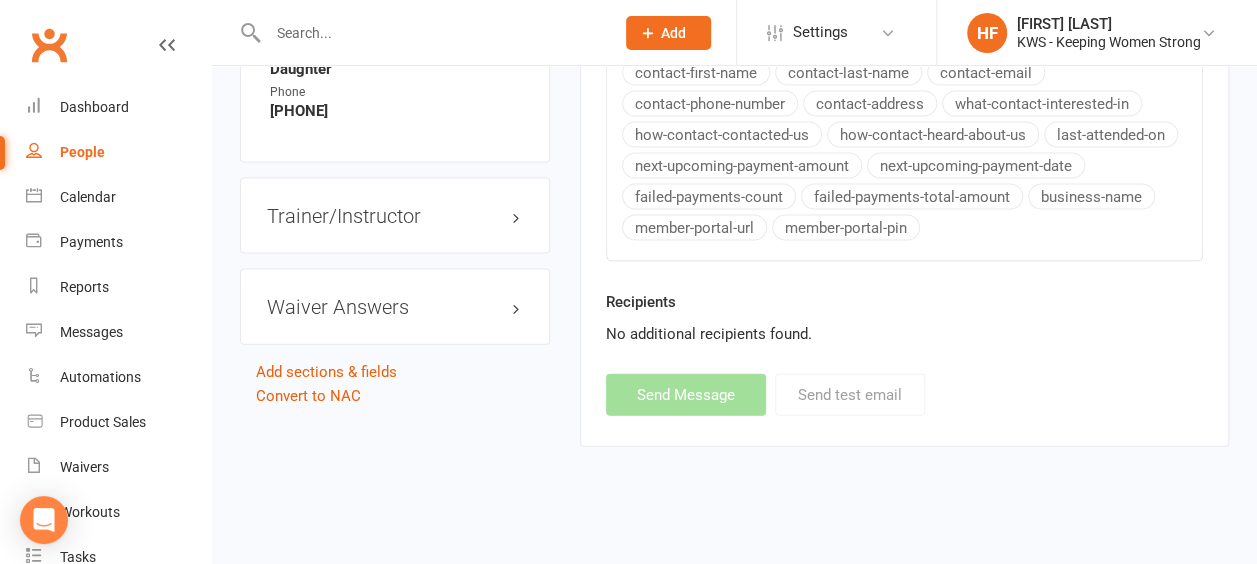 select 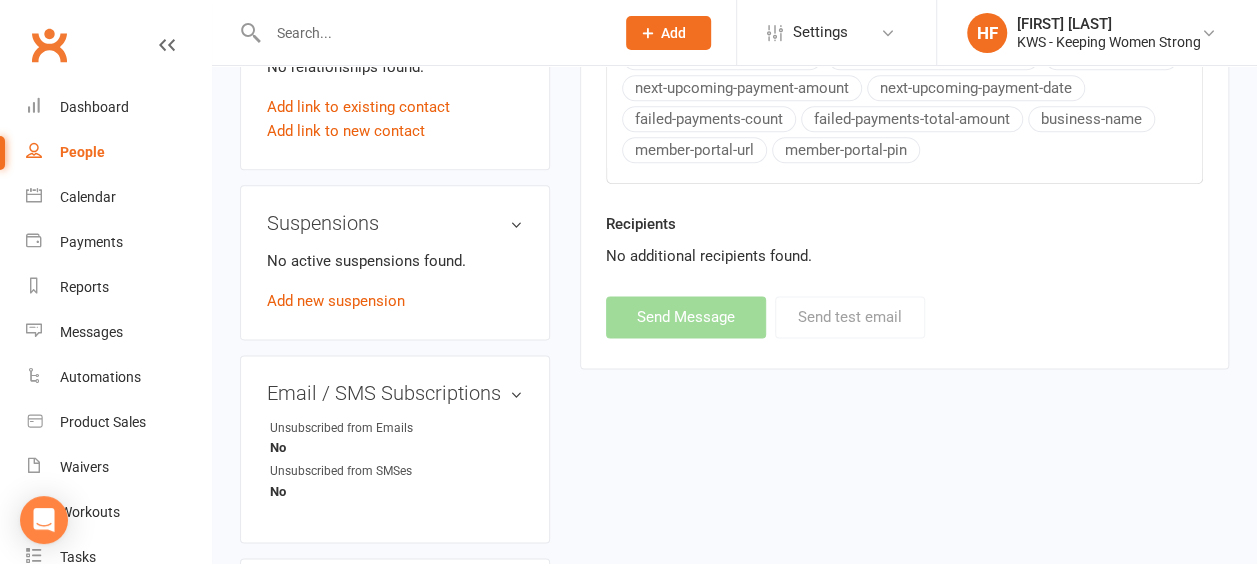 scroll, scrollTop: 1178, scrollLeft: 0, axis: vertical 